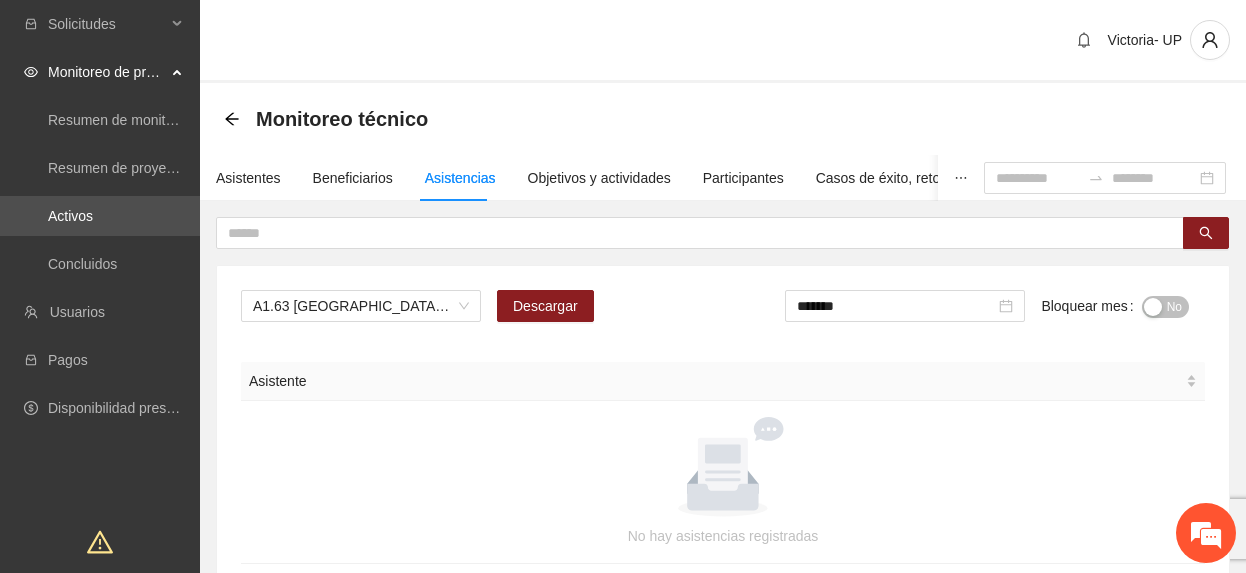 scroll, scrollTop: 133, scrollLeft: 0, axis: vertical 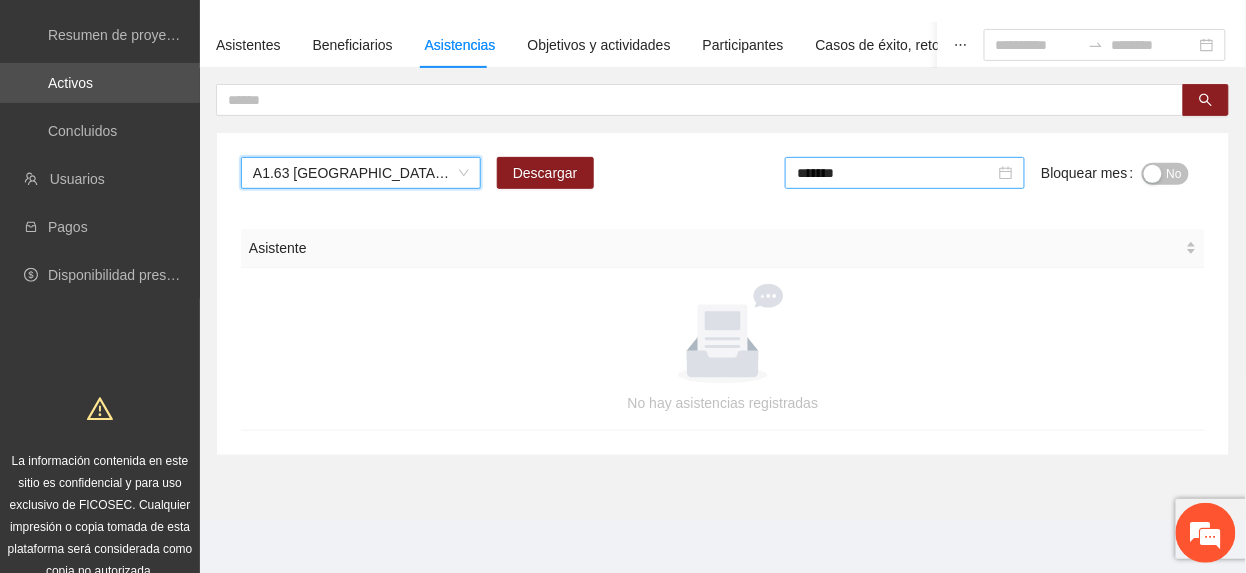 click on "*******" at bounding box center (896, 173) 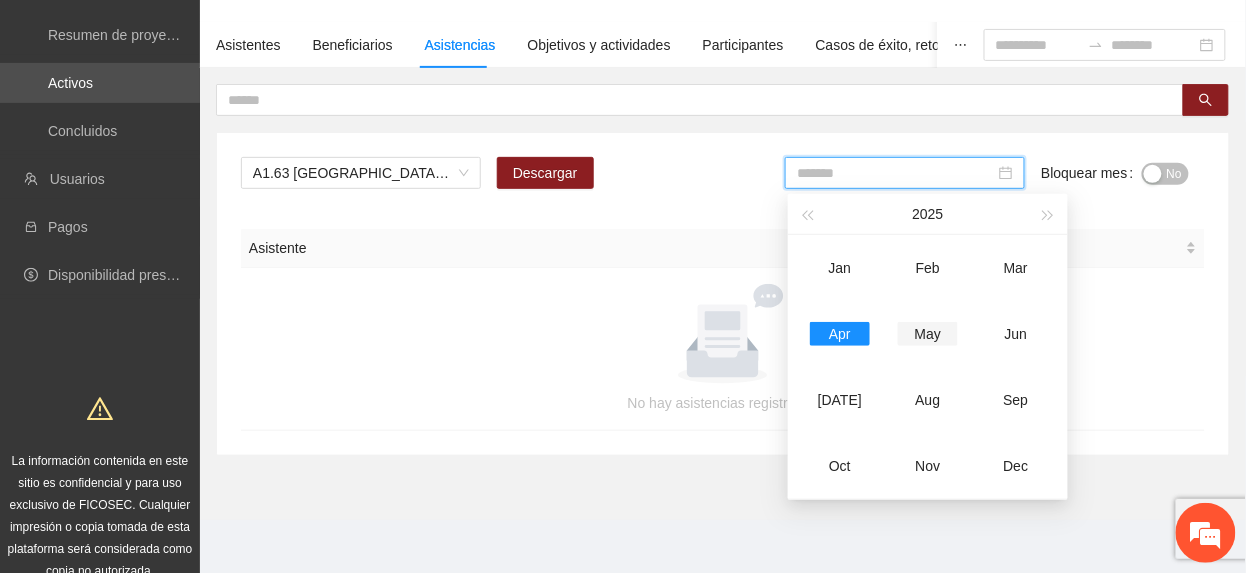 click on "May" at bounding box center [928, 334] 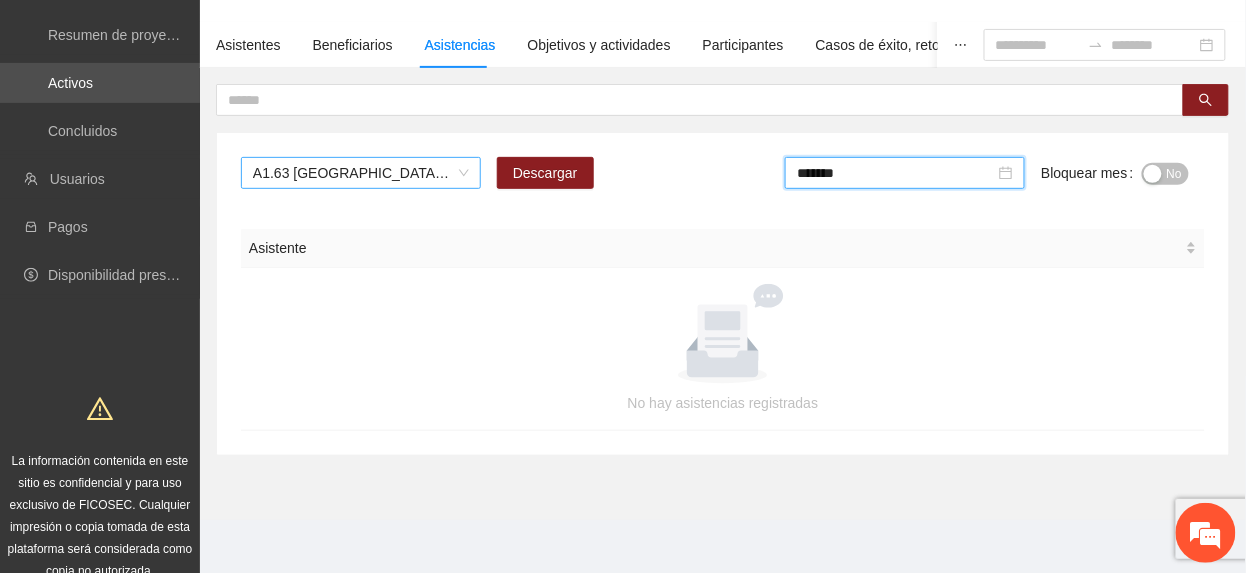 click on "A1.63 Chihuahua. Encuesta de satisfacción" at bounding box center [361, 173] 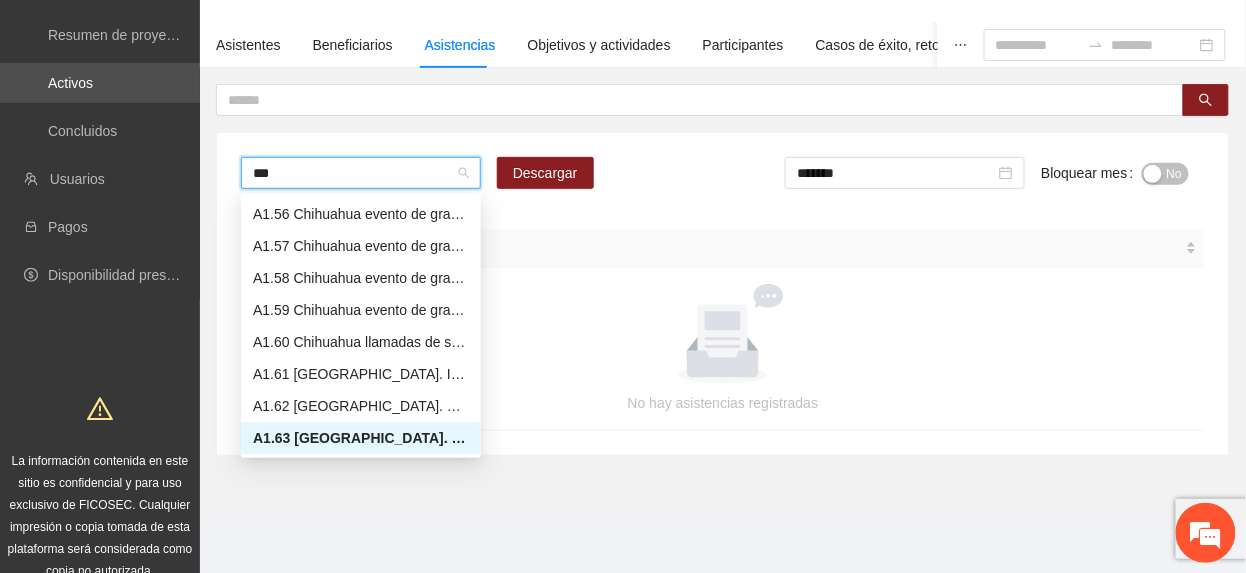 scroll, scrollTop: 96, scrollLeft: 0, axis: vertical 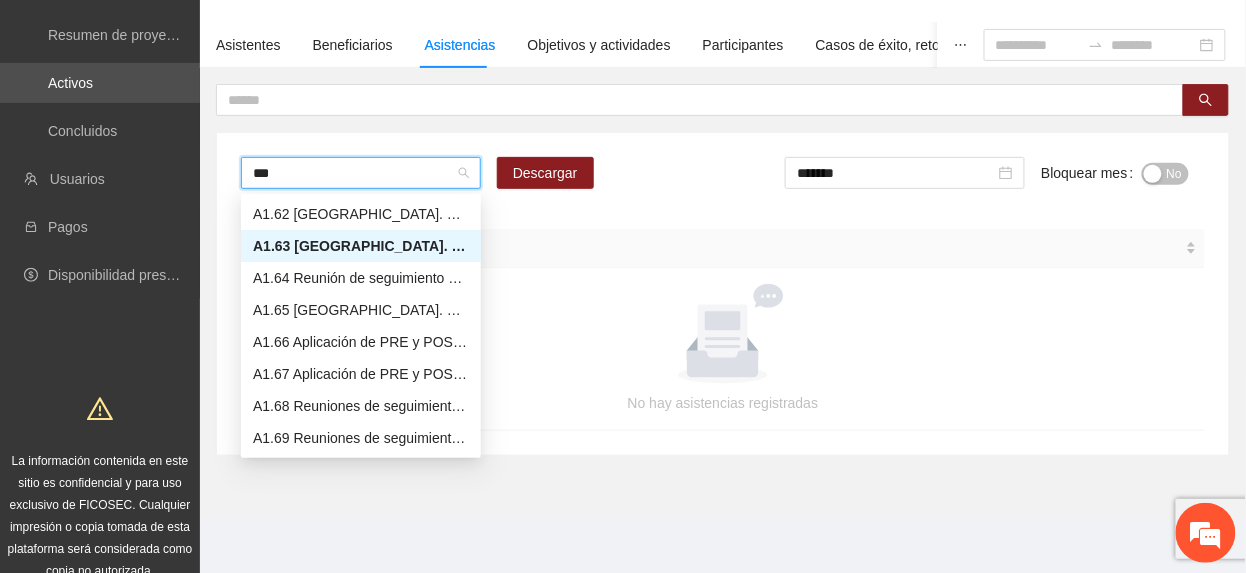type on "****" 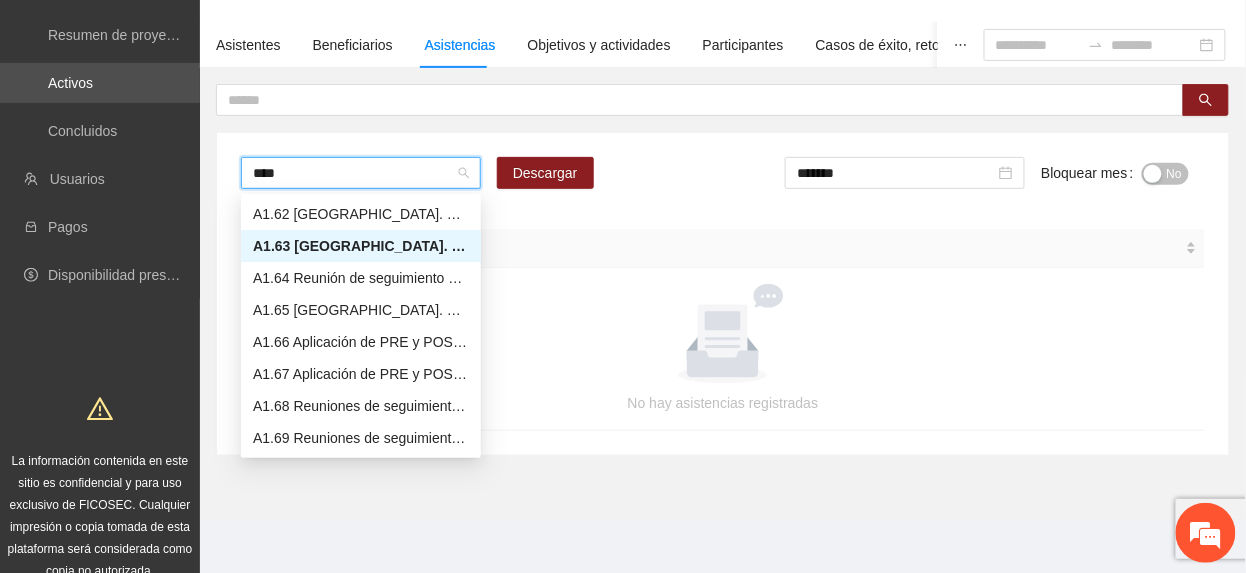 scroll, scrollTop: 0, scrollLeft: 0, axis: both 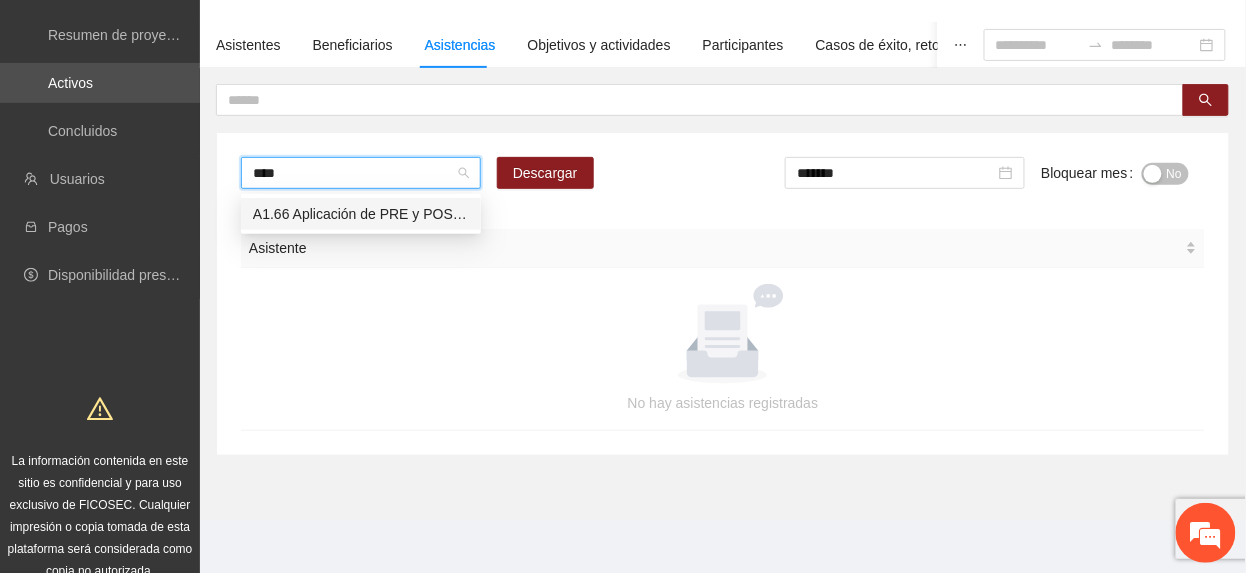 type 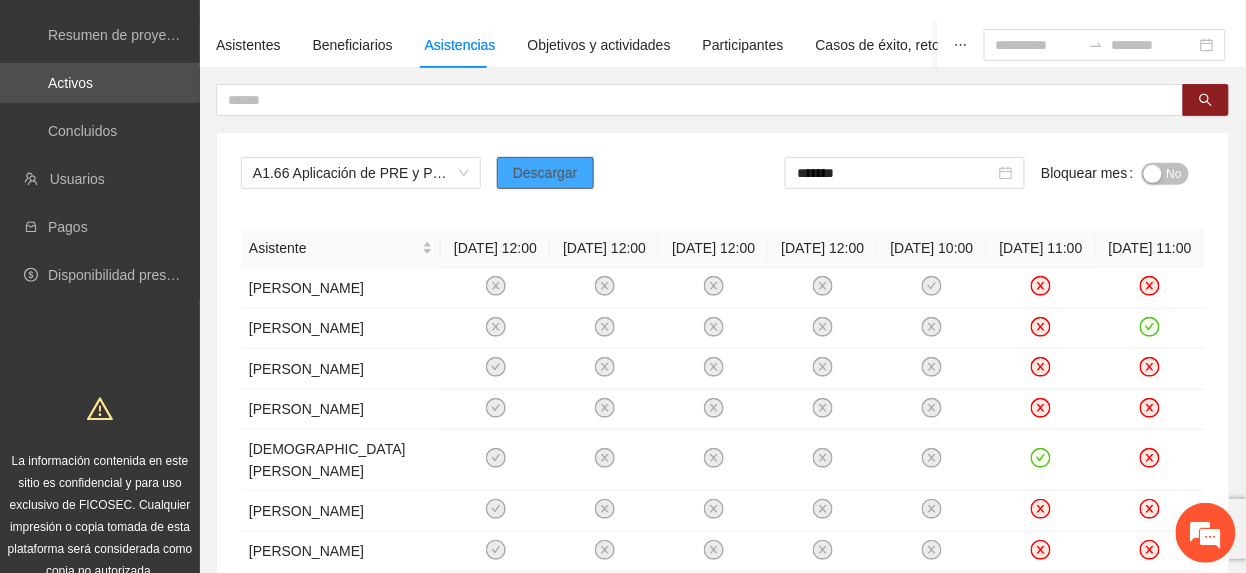 click on "Descargar" at bounding box center [545, 173] 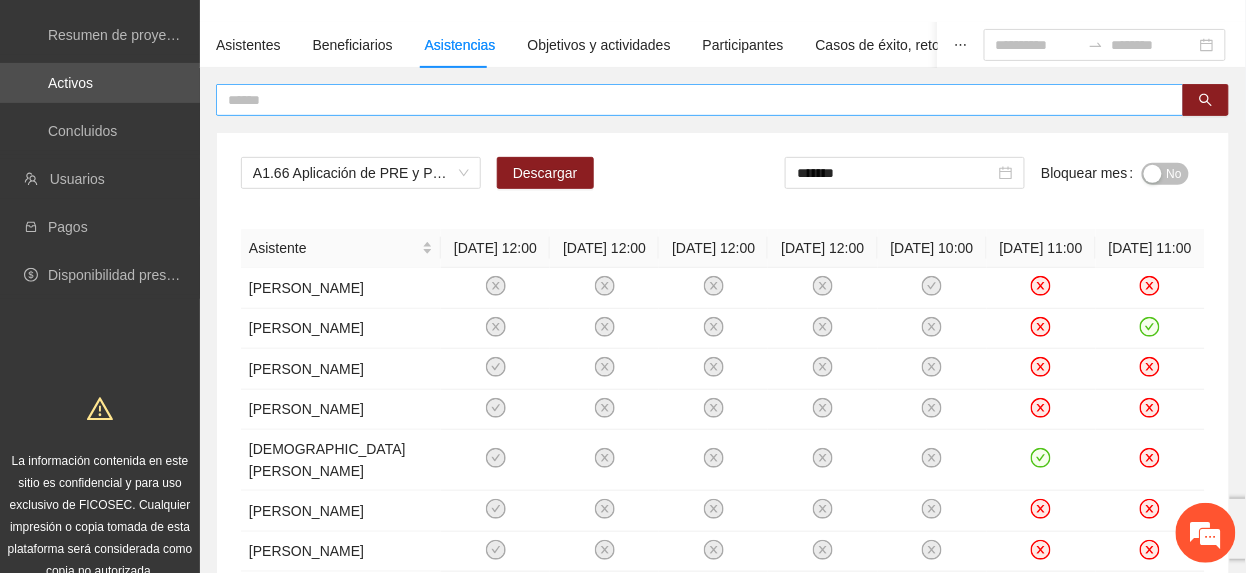 drag, startPoint x: 388, startPoint y: 105, endPoint x: 358, endPoint y: 102, distance: 30.149628 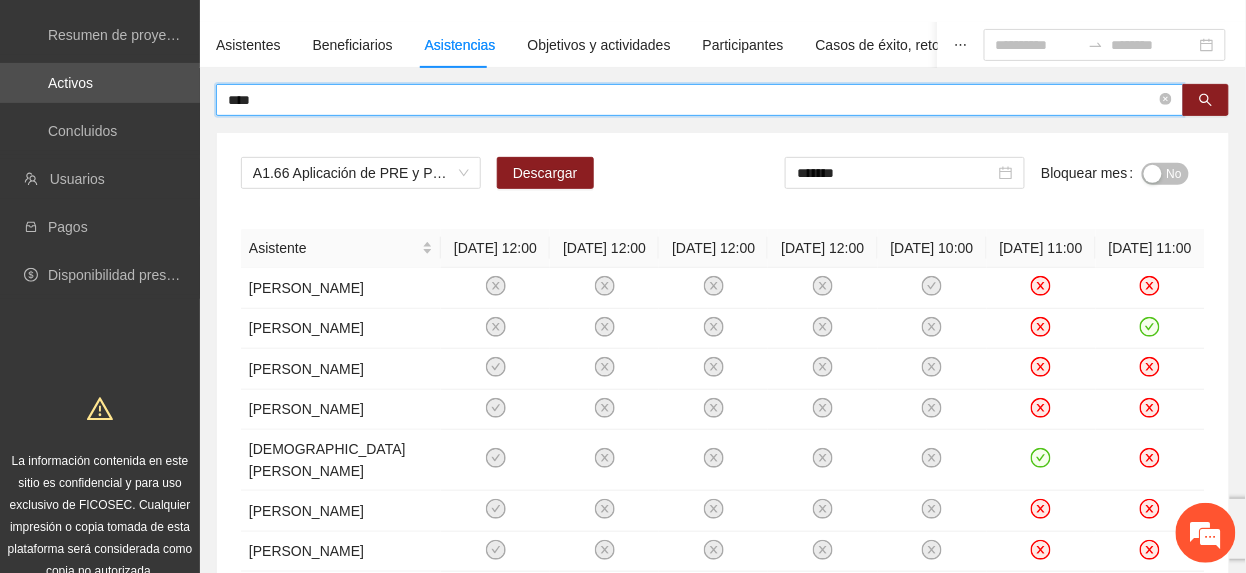 type on "****" 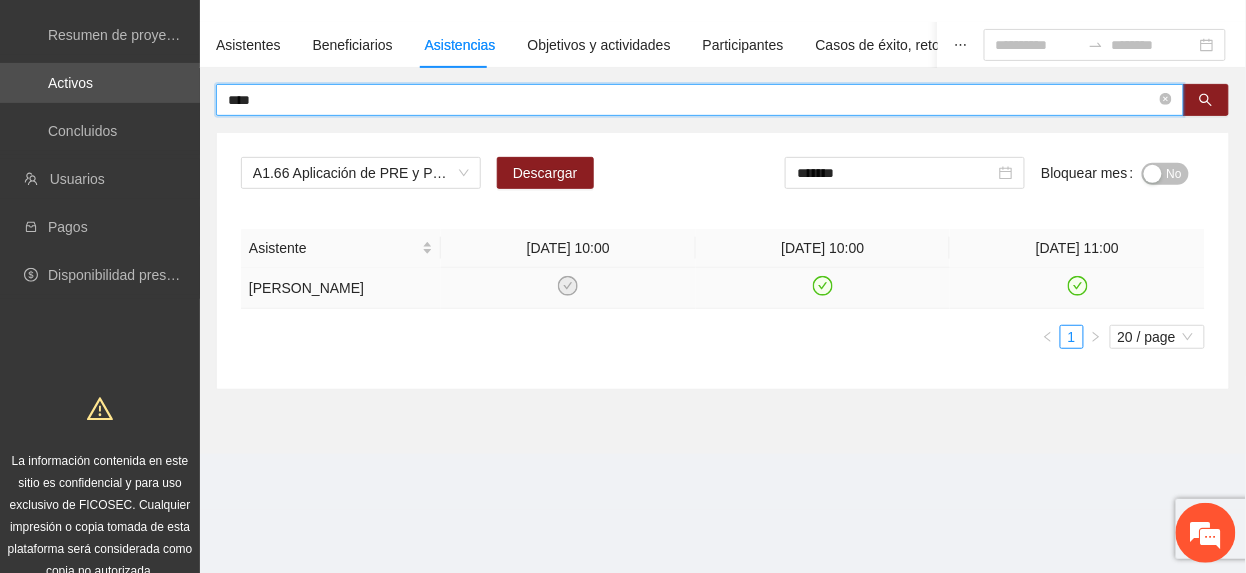 click 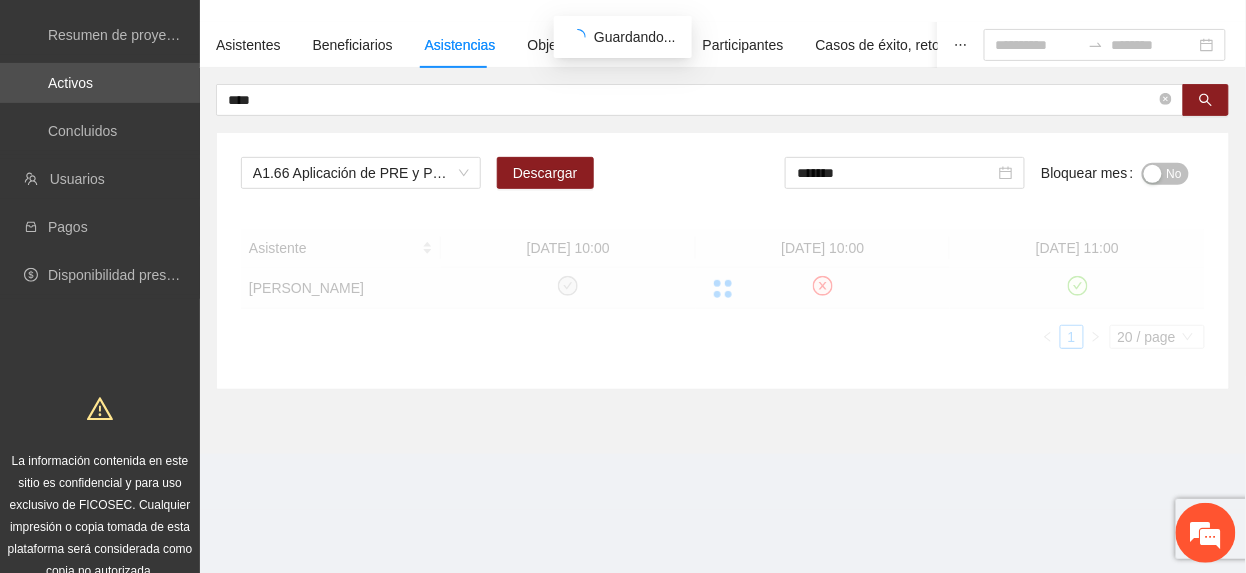 drag, startPoint x: 869, startPoint y: 166, endPoint x: 881, endPoint y: 192, distance: 28.635643 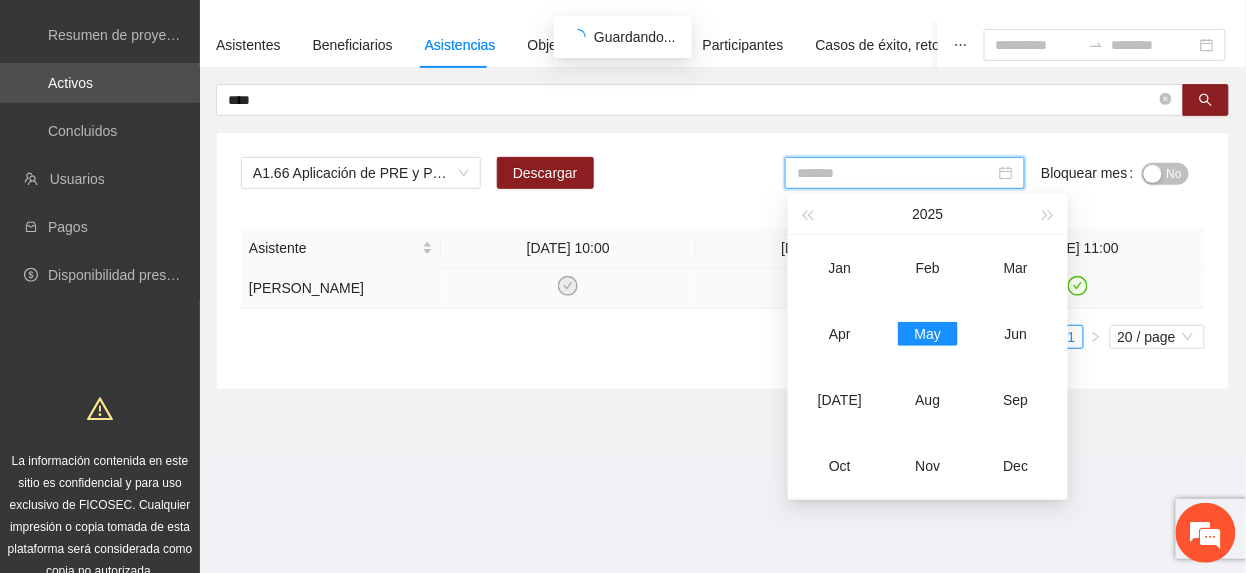 drag, startPoint x: 822, startPoint y: 338, endPoint x: 830, endPoint y: 326, distance: 14.422205 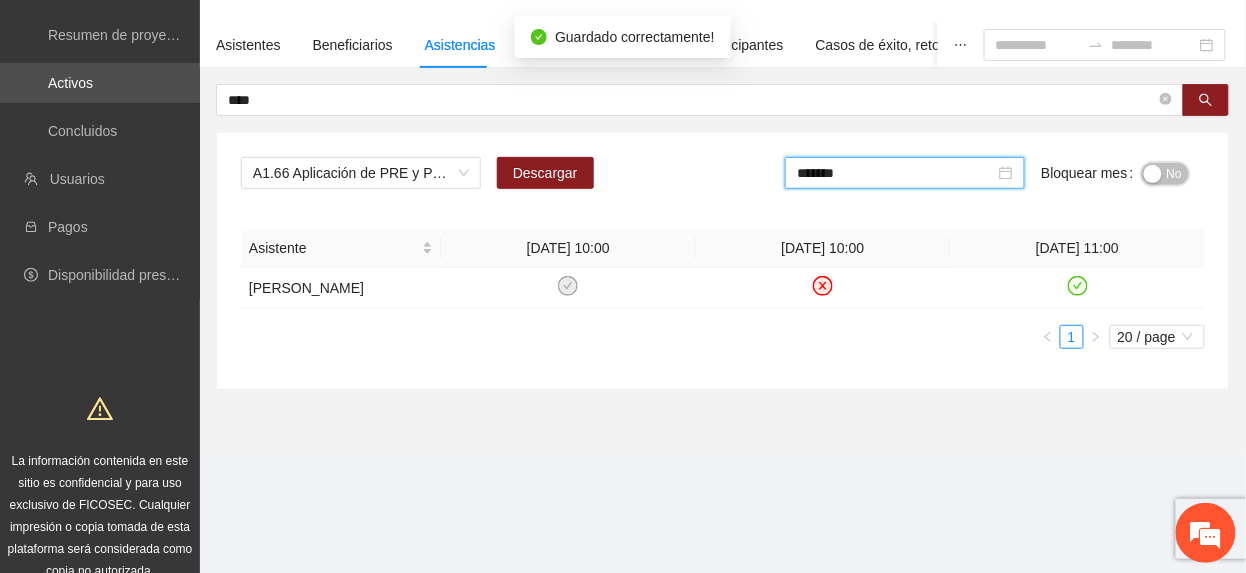 drag, startPoint x: 1180, startPoint y: 177, endPoint x: 1121, endPoint y: 182, distance: 59.211487 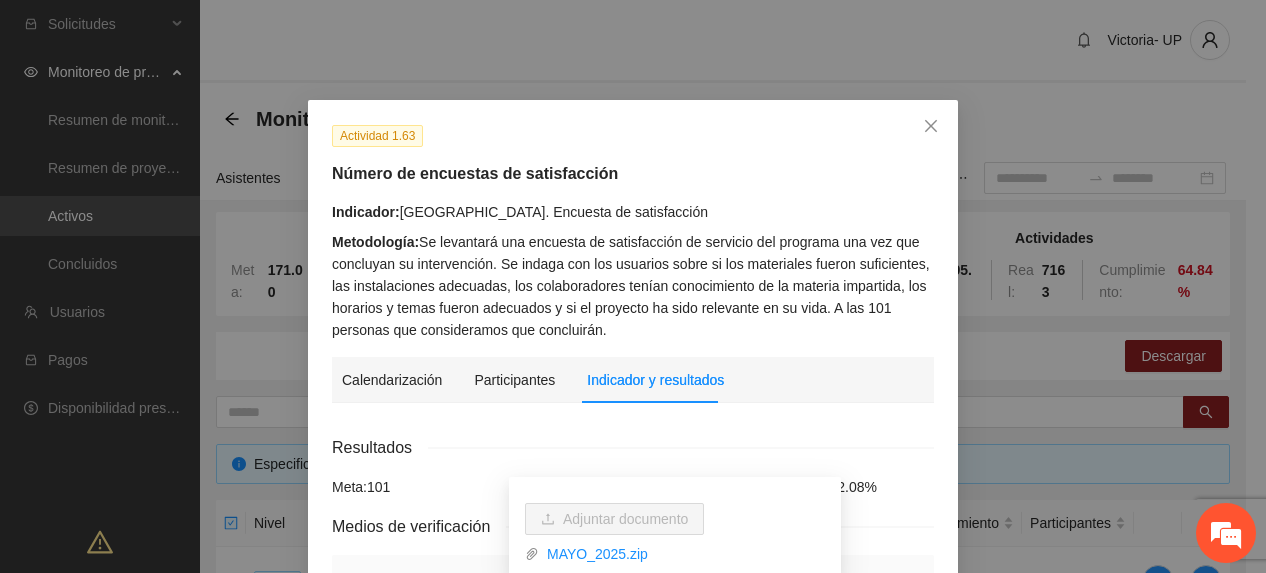 scroll, scrollTop: 266, scrollLeft: 0, axis: vertical 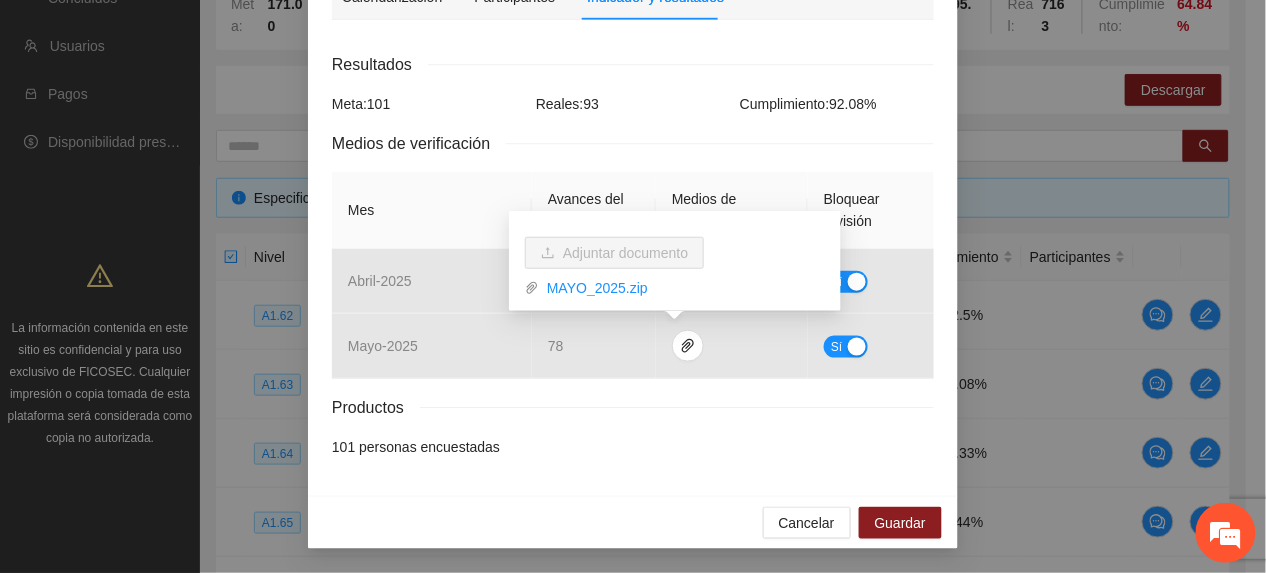 click on "Resultados Meta:  101 Reales:  93 Cumplimiento:  92.08 % Medios de verificación Mes Avances del mes Medios de verificación Bloquear revisión abril  -  2025 15 Sí mayo  -  2025 78 Sí Productos 101 personas encuestadas" at bounding box center [633, 255] 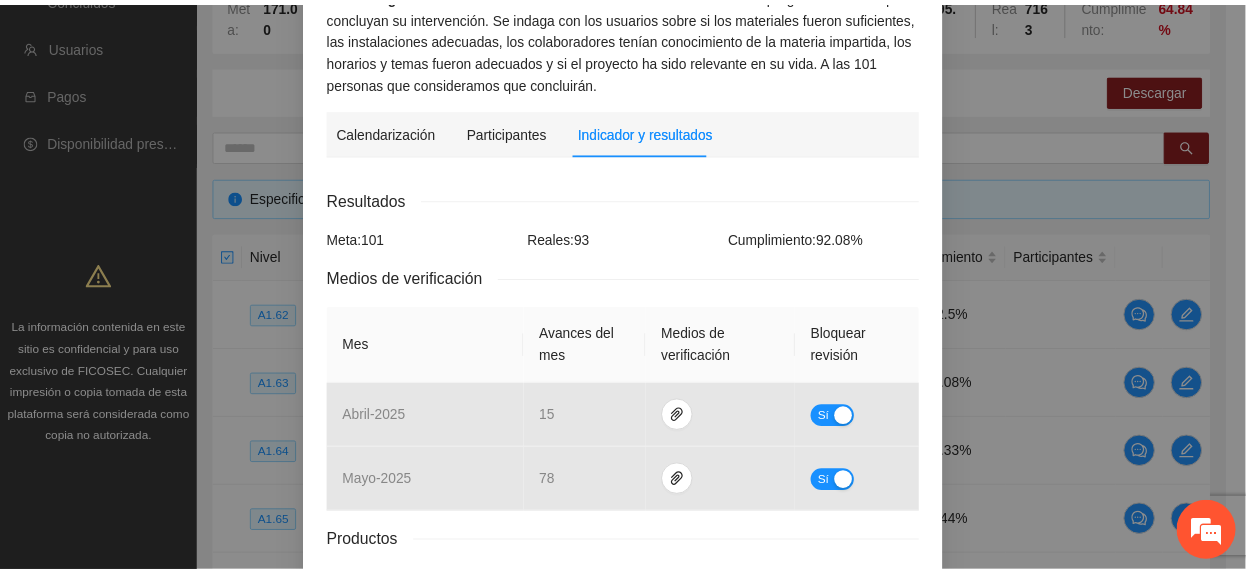 scroll, scrollTop: 0, scrollLeft: 0, axis: both 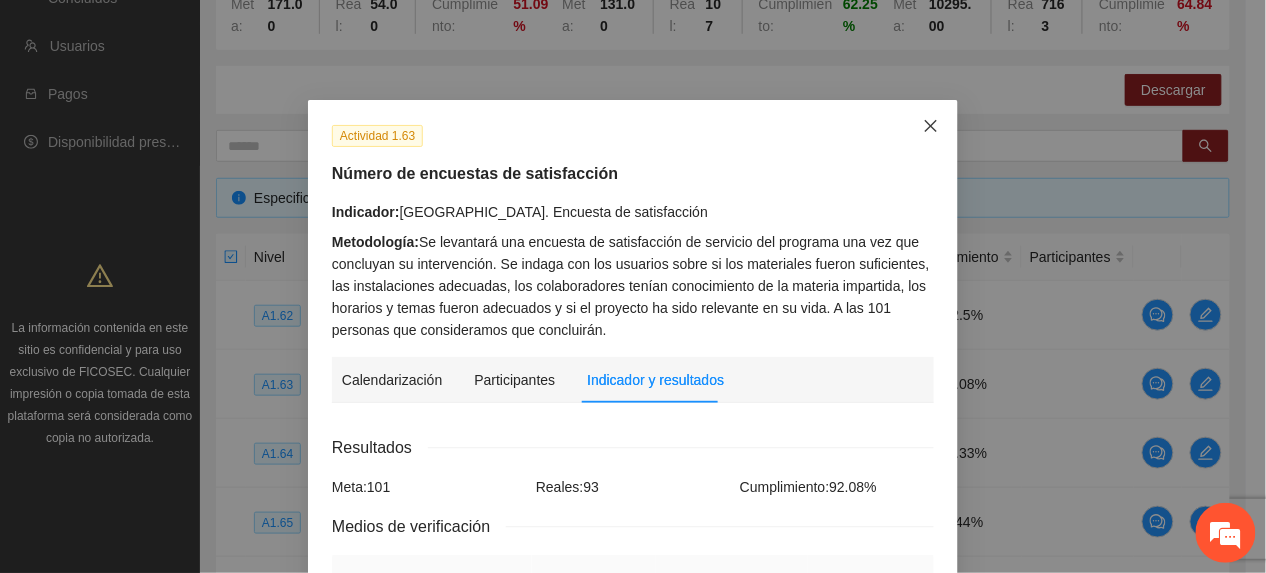 click 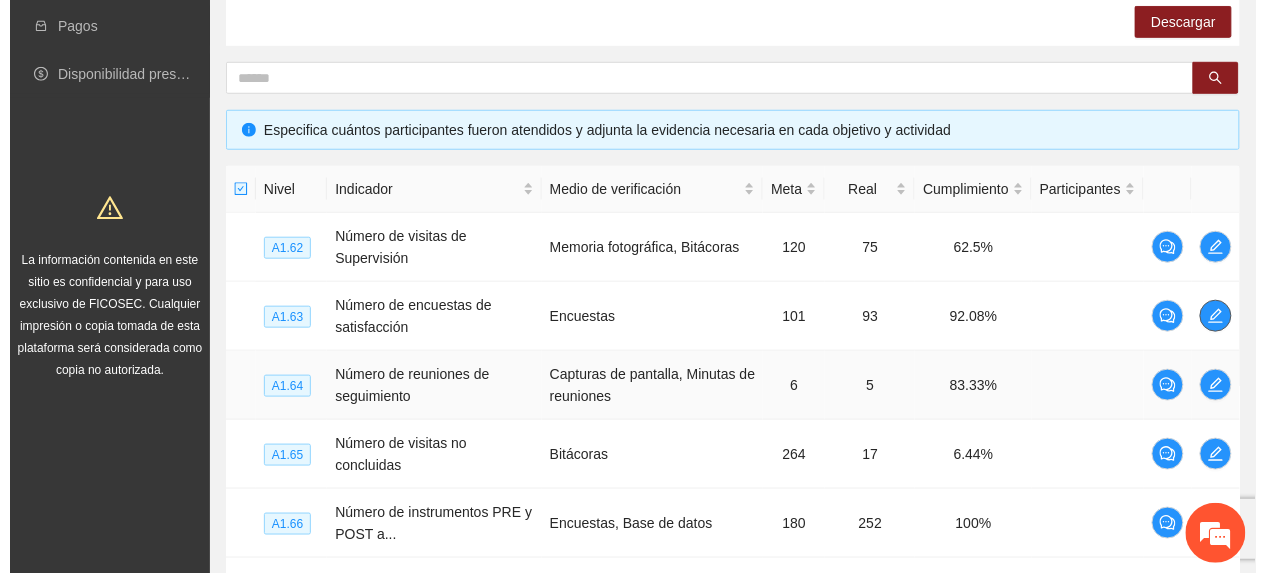 scroll, scrollTop: 400, scrollLeft: 0, axis: vertical 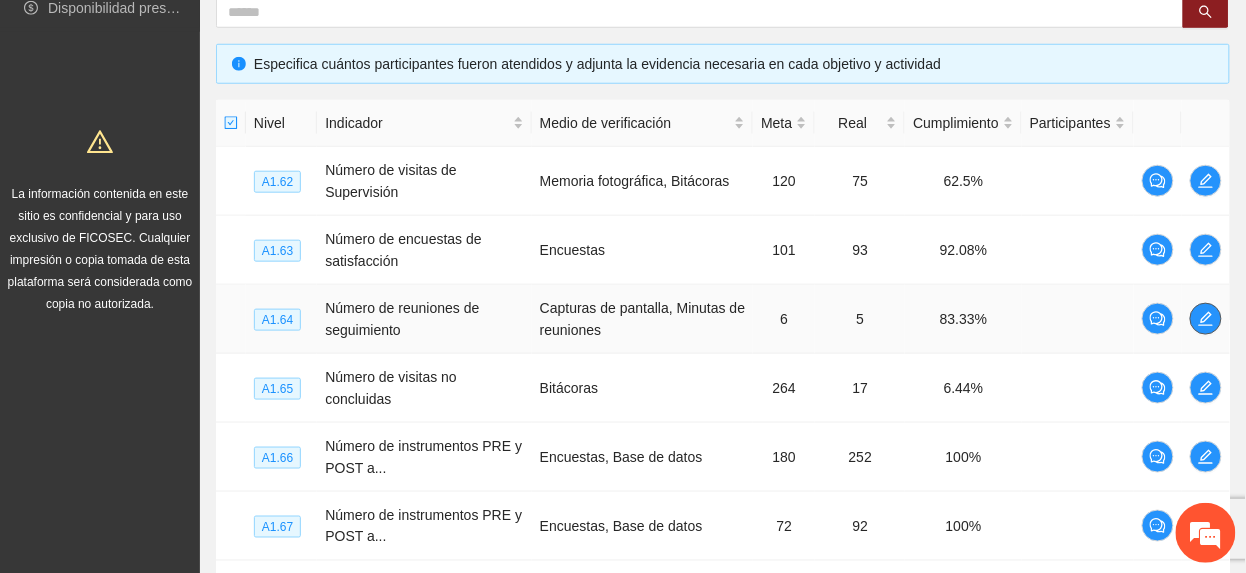 click 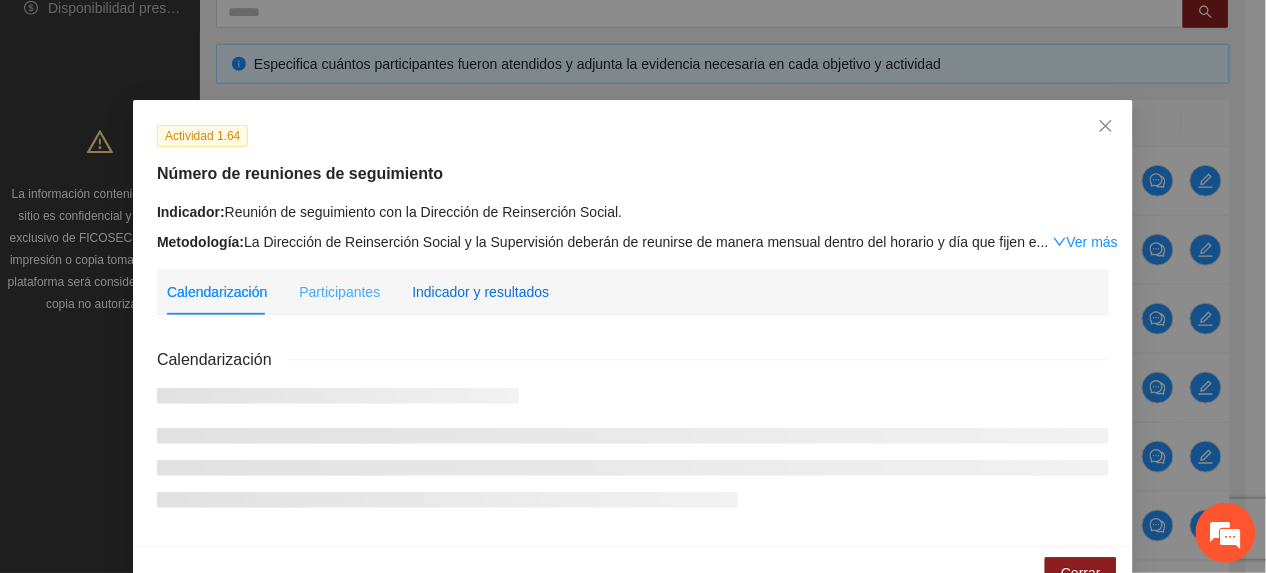 click on "Indicador y resultados" at bounding box center [480, 292] 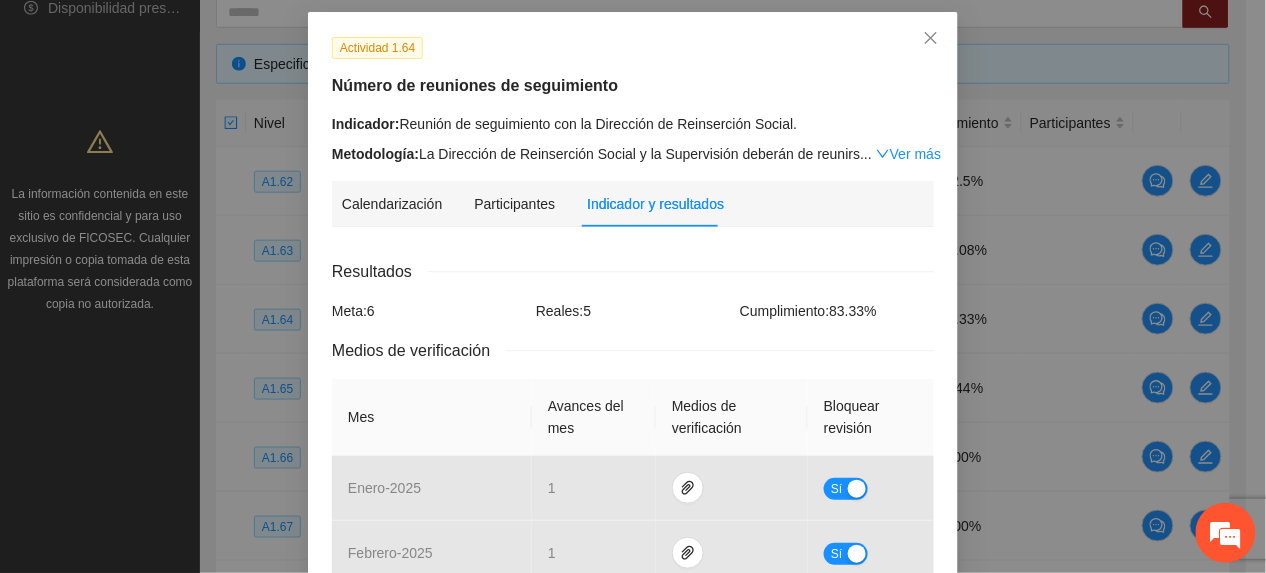 scroll, scrollTop: 0, scrollLeft: 0, axis: both 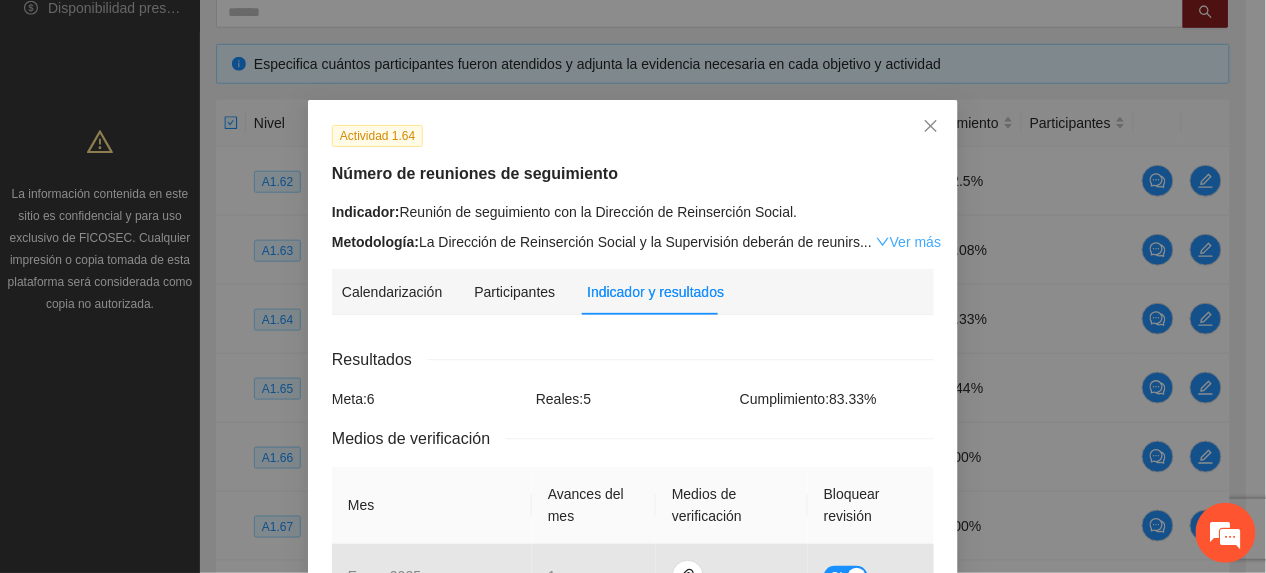 click on "Ver más" at bounding box center (908, 242) 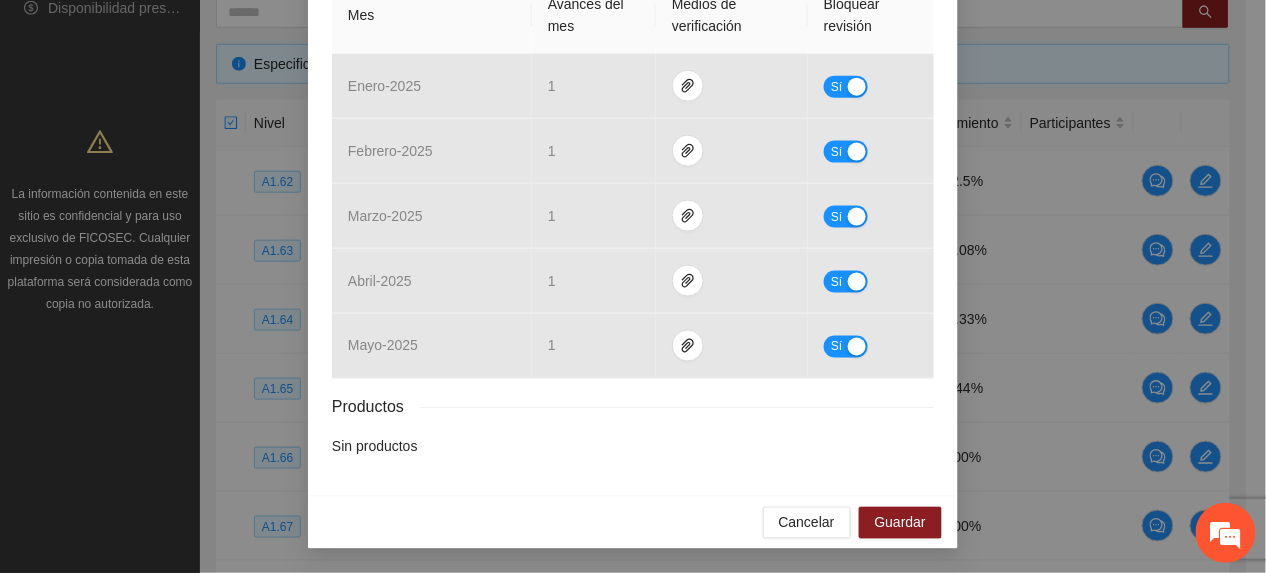 scroll, scrollTop: 602, scrollLeft: 0, axis: vertical 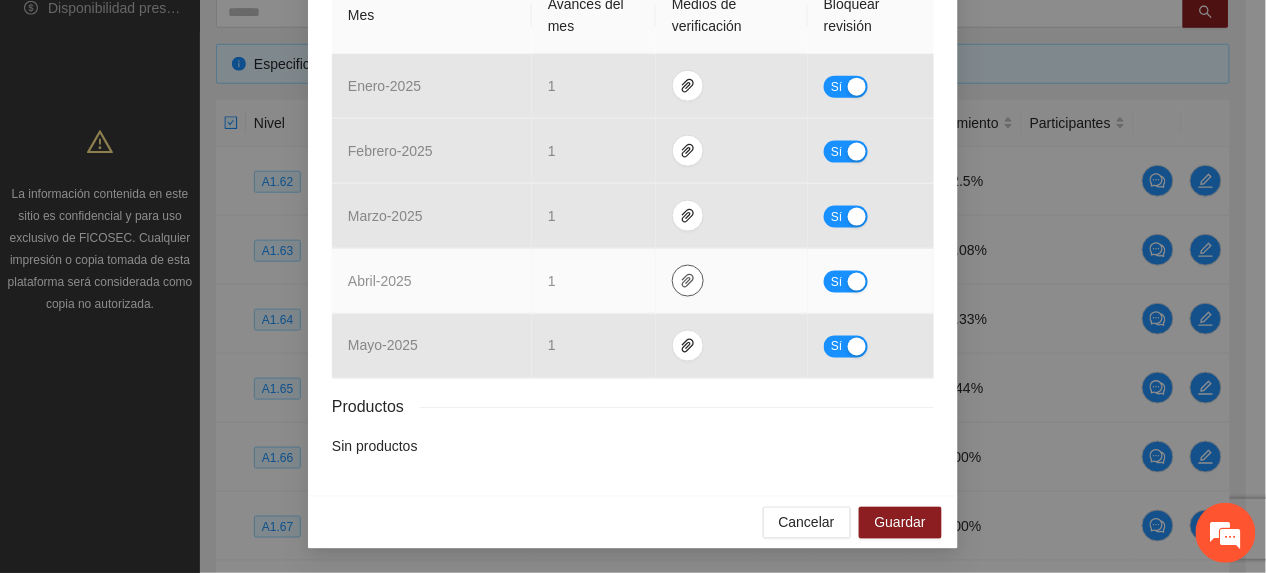 click 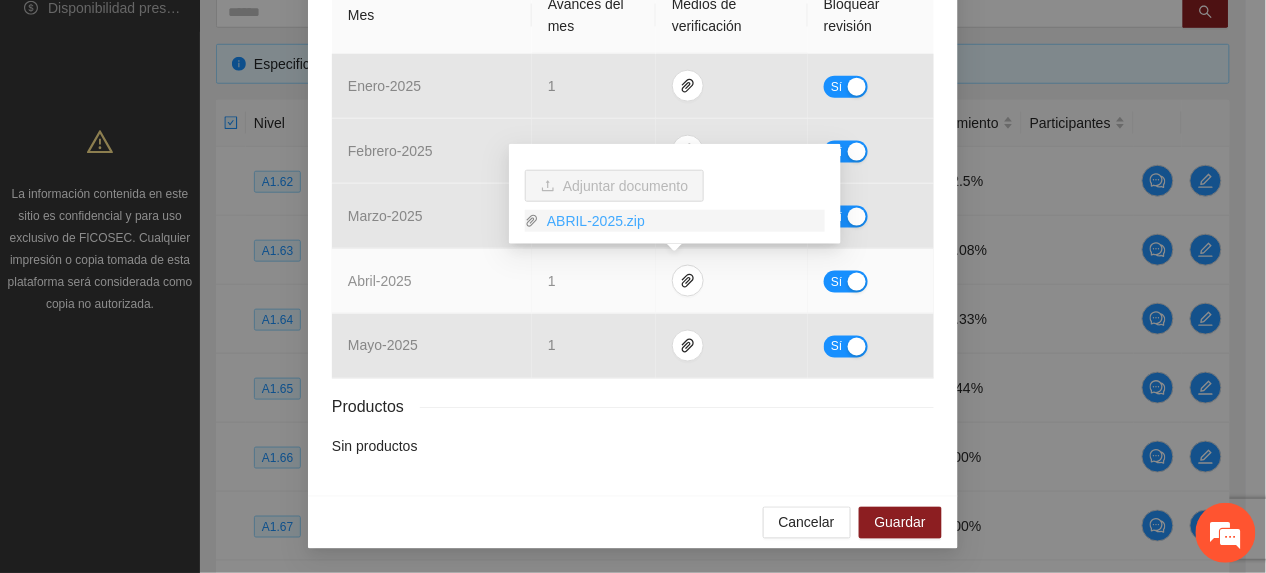 click on "ABRIL-2025.zip" at bounding box center [682, 221] 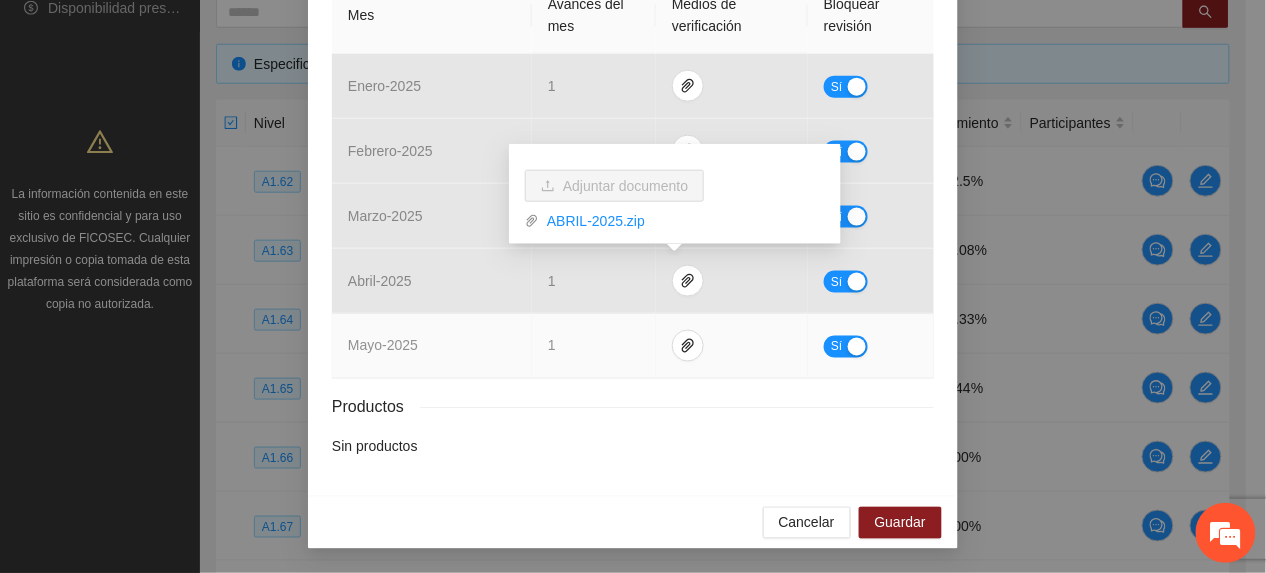 drag, startPoint x: 594, startPoint y: 349, endPoint x: 602, endPoint y: 356, distance: 10.630146 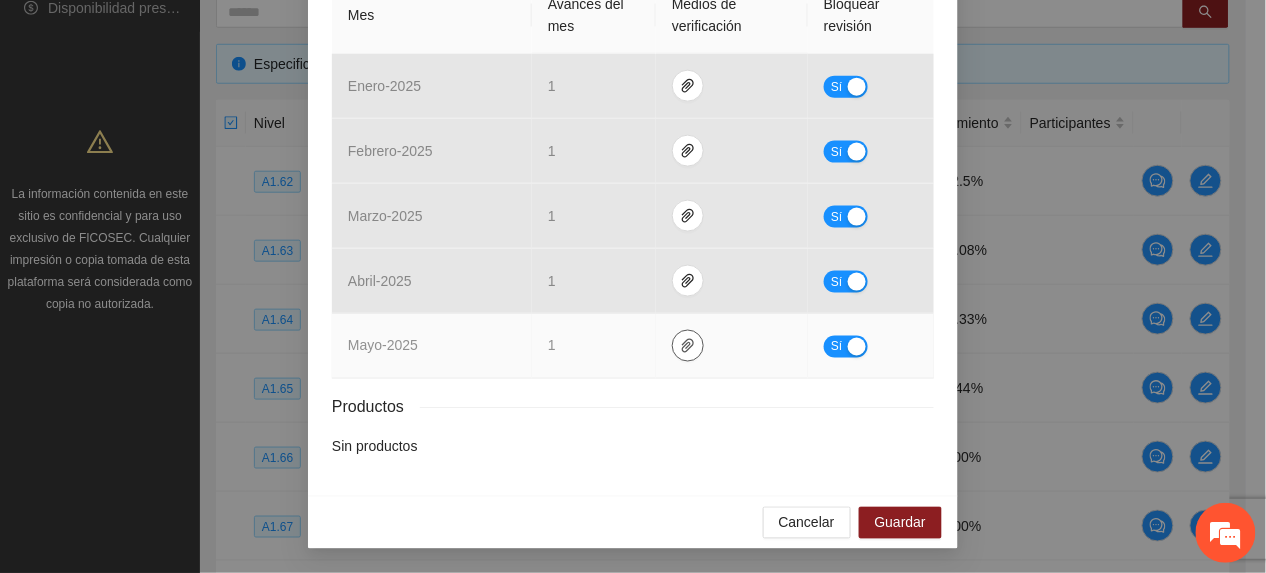click 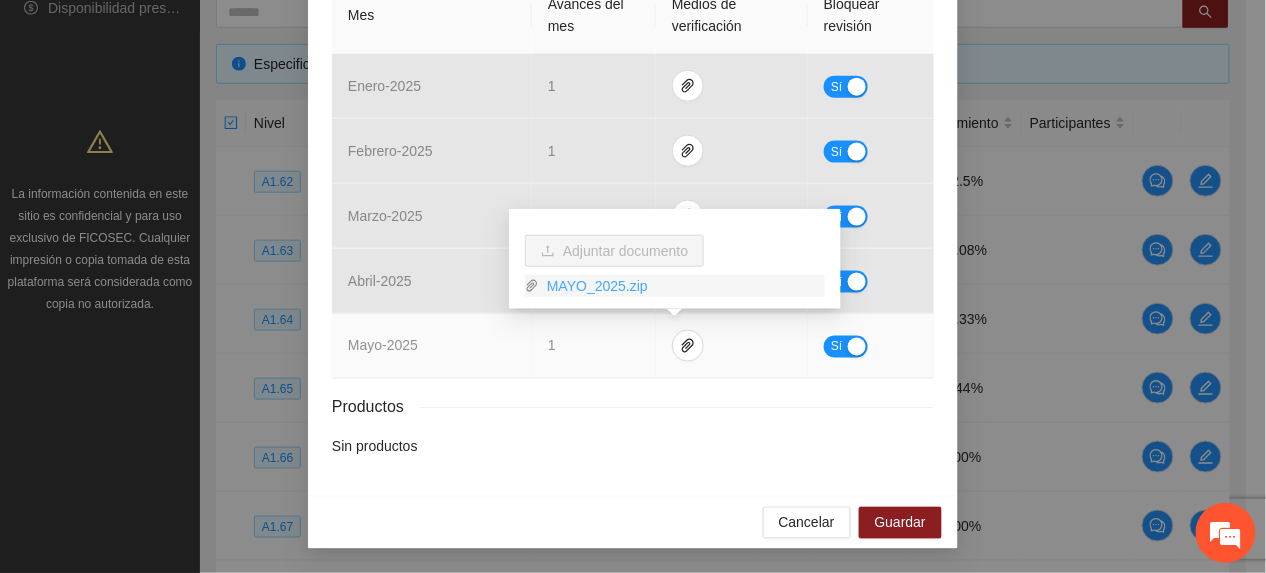 click on "MAYO_2025.zip" at bounding box center (682, 286) 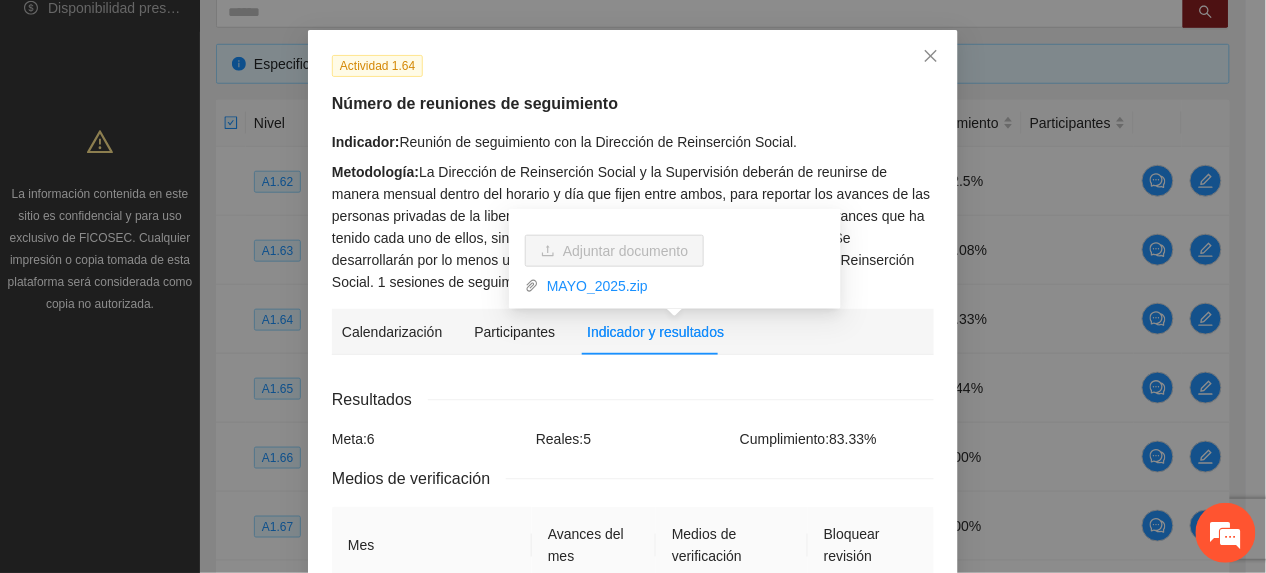 scroll, scrollTop: 69, scrollLeft: 0, axis: vertical 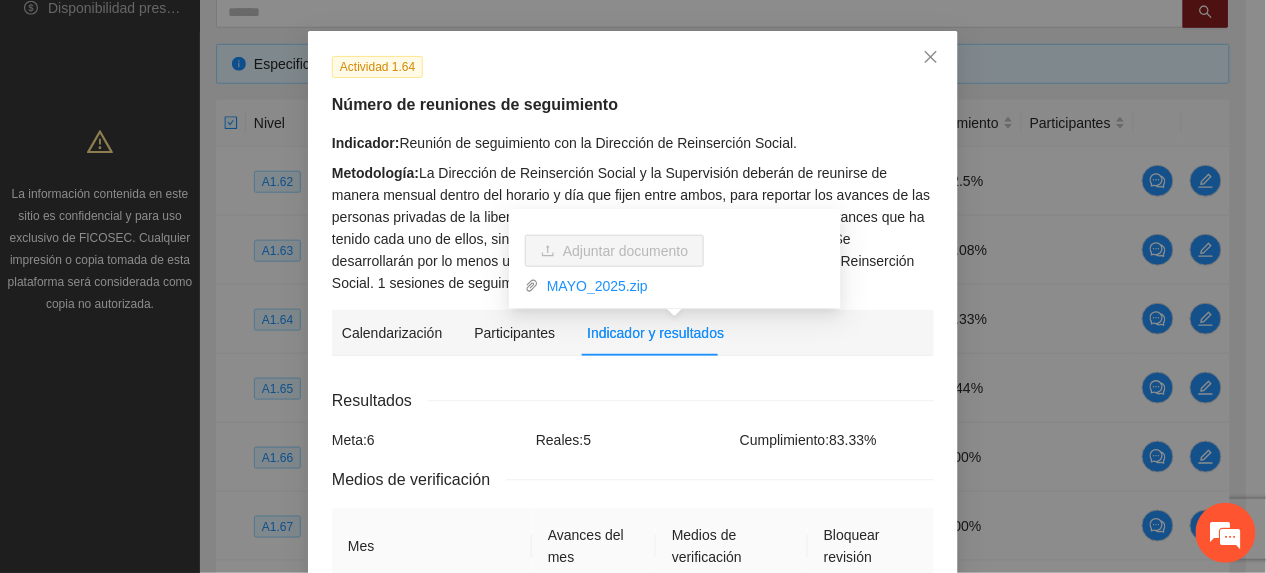click on "Indicador:  Reunión de seguimiento con la Dirección de Reinserción Social." at bounding box center [633, 143] 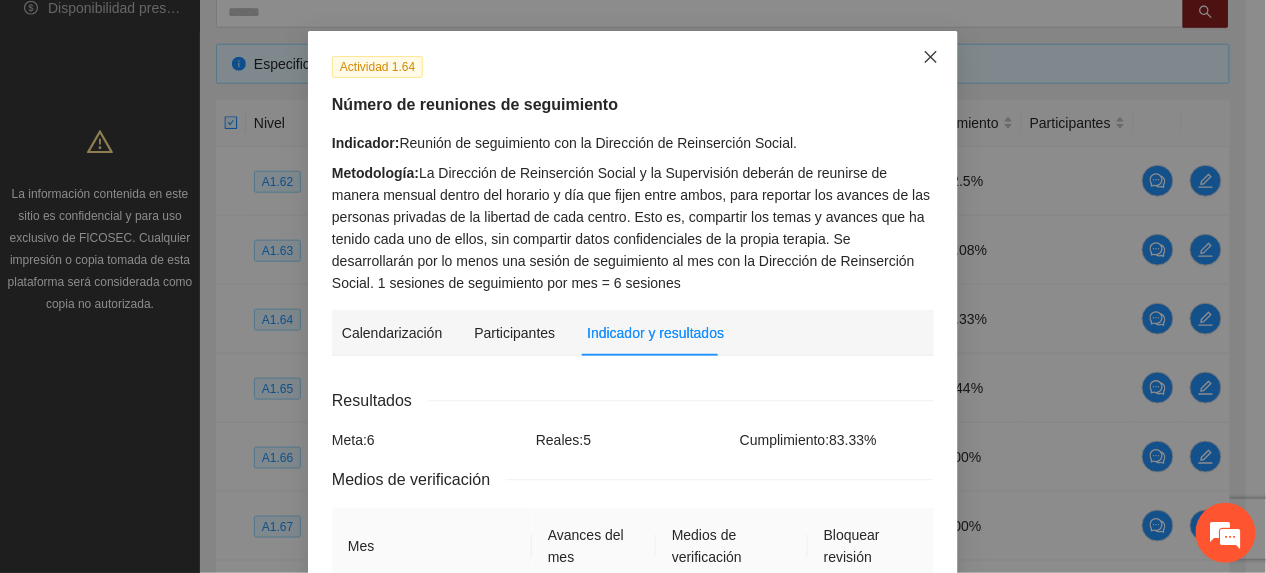 click at bounding box center [931, 58] 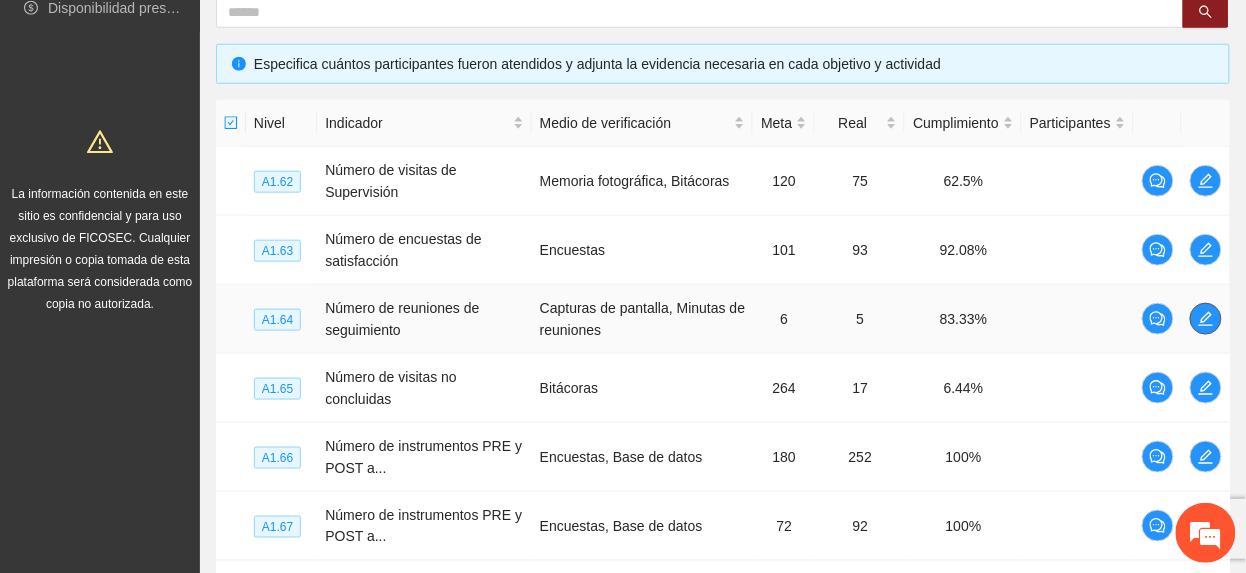 click 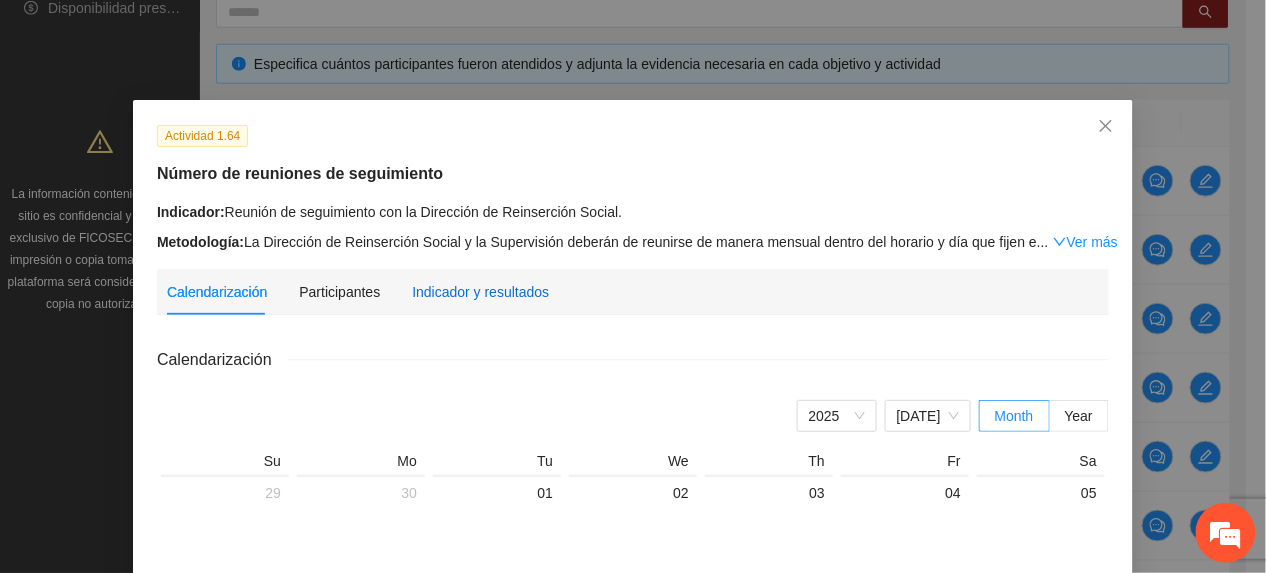 click on "Indicador y resultados" at bounding box center [480, 292] 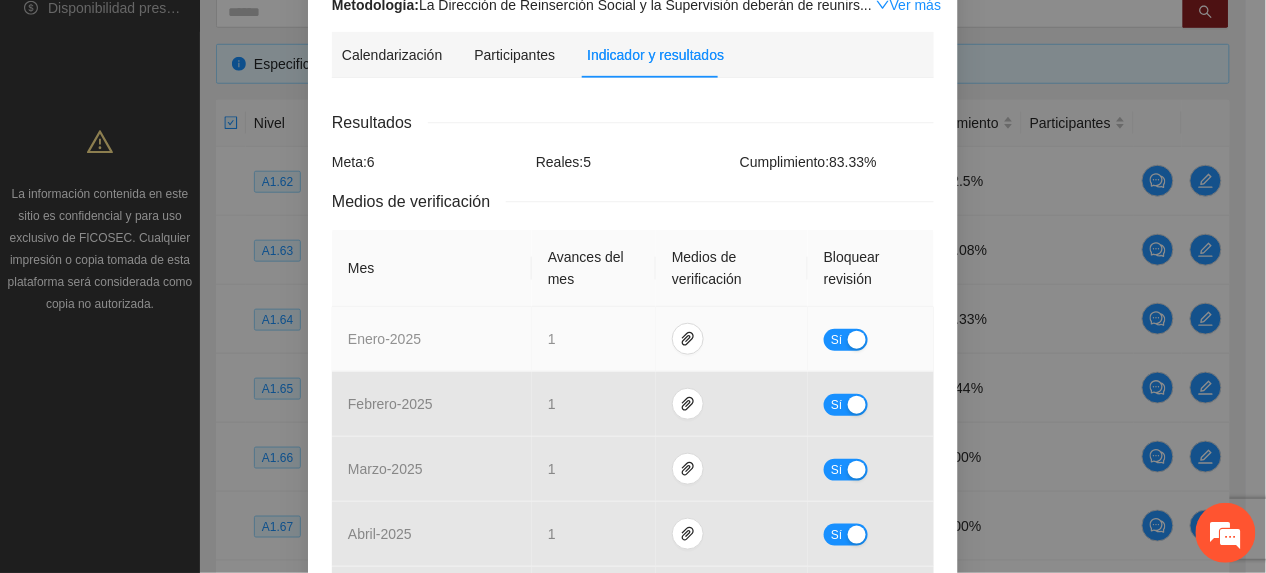 scroll, scrollTop: 492, scrollLeft: 0, axis: vertical 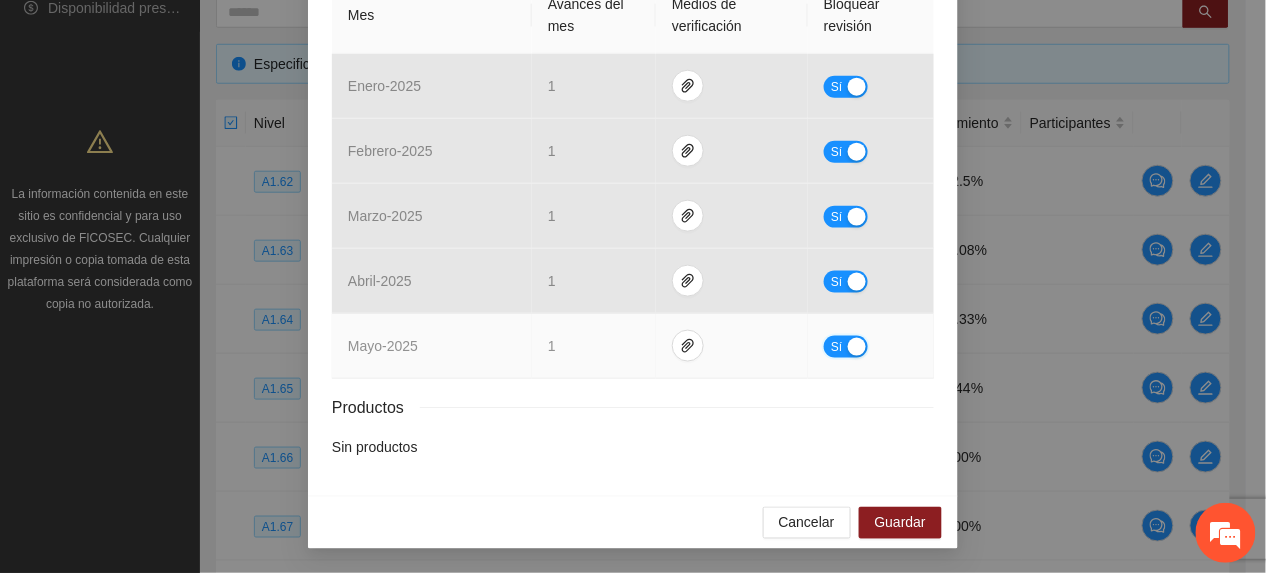 click on "Sí" at bounding box center (837, 347) 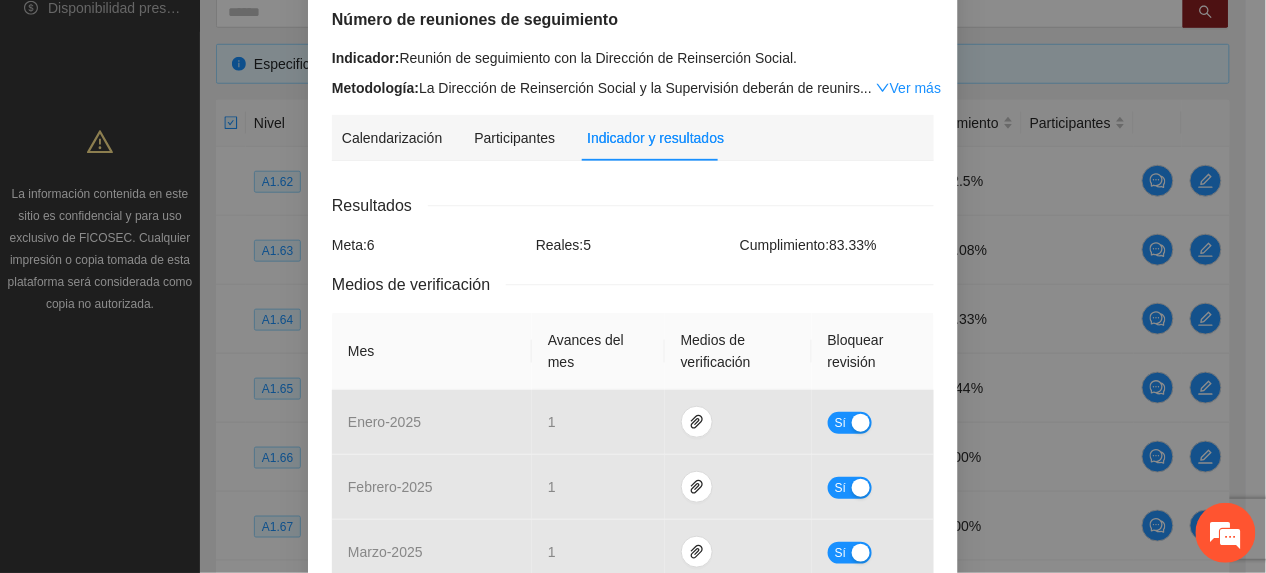 scroll, scrollTop: 493, scrollLeft: 0, axis: vertical 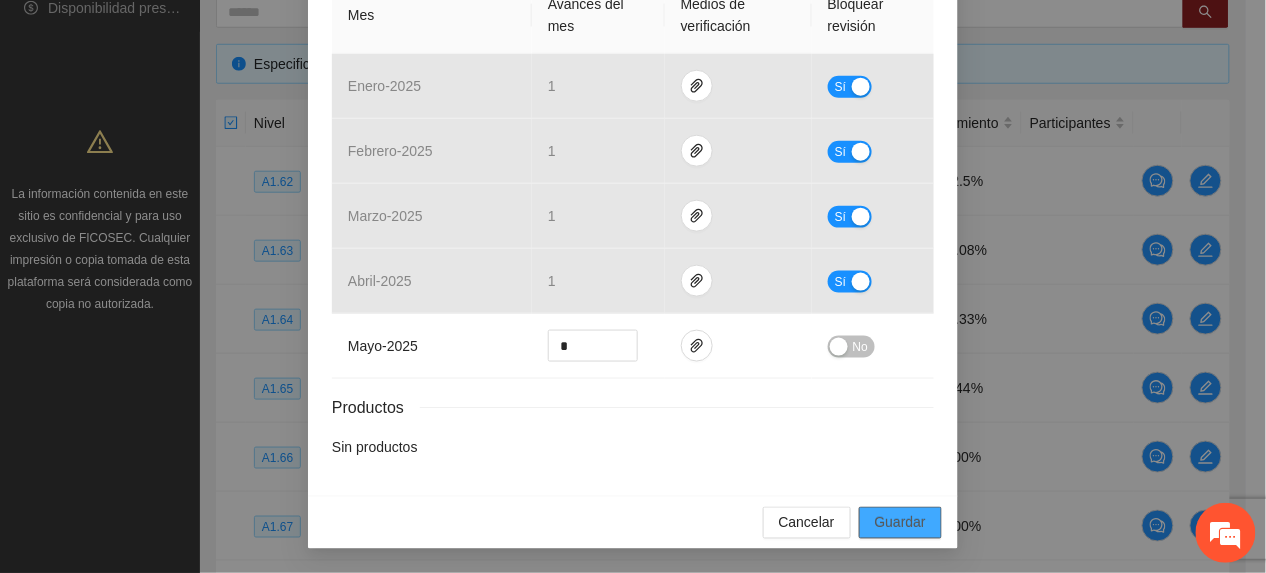 drag, startPoint x: 869, startPoint y: 514, endPoint x: 764, endPoint y: 570, distance: 119 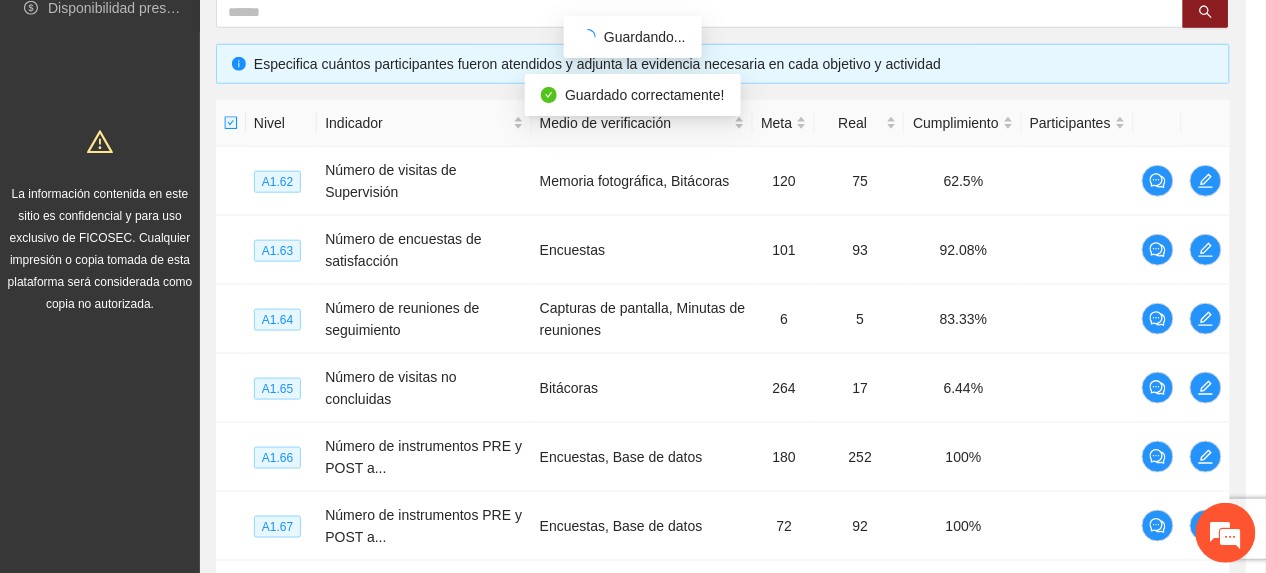 scroll, scrollTop: 393, scrollLeft: 0, axis: vertical 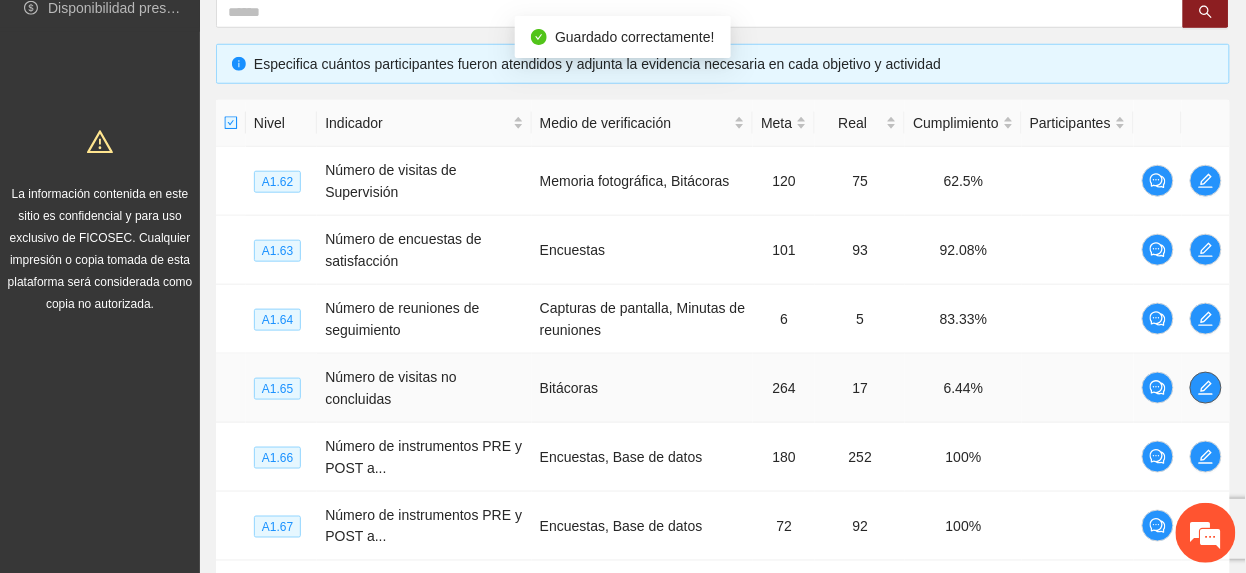 click 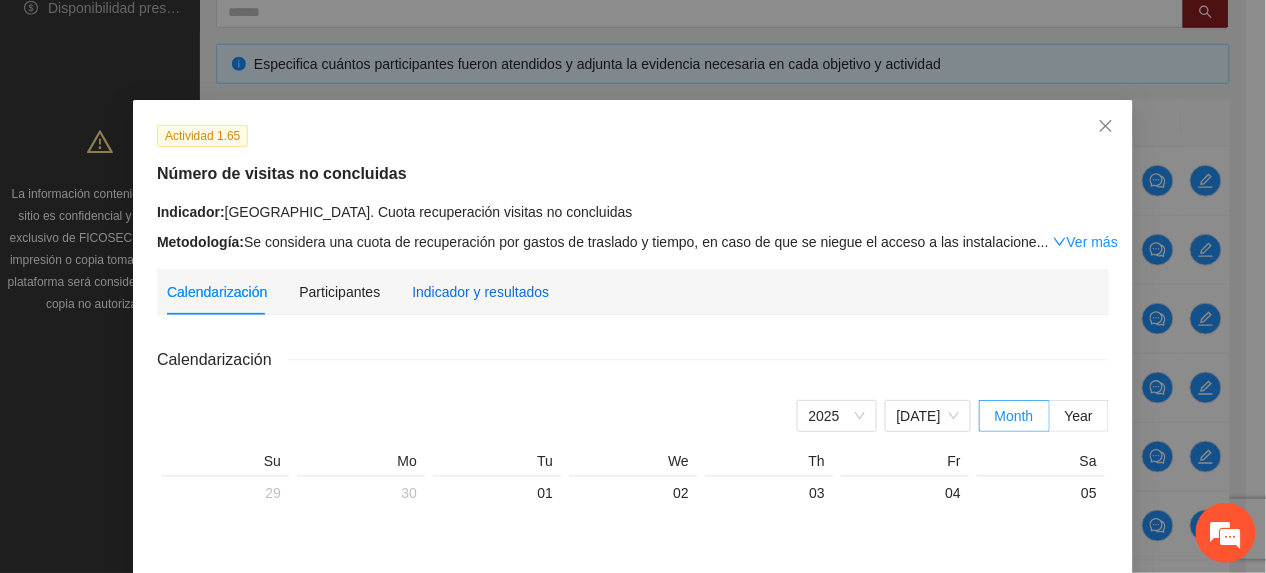 click on "Indicador y resultados" at bounding box center (480, 292) 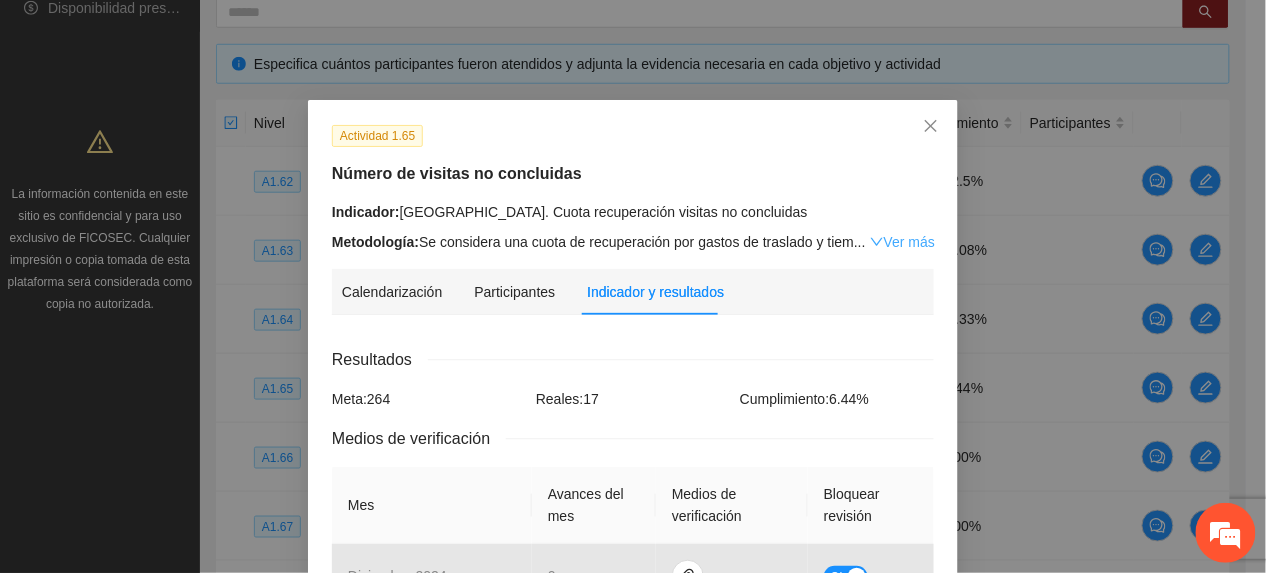 click on "Ver más" at bounding box center [902, 242] 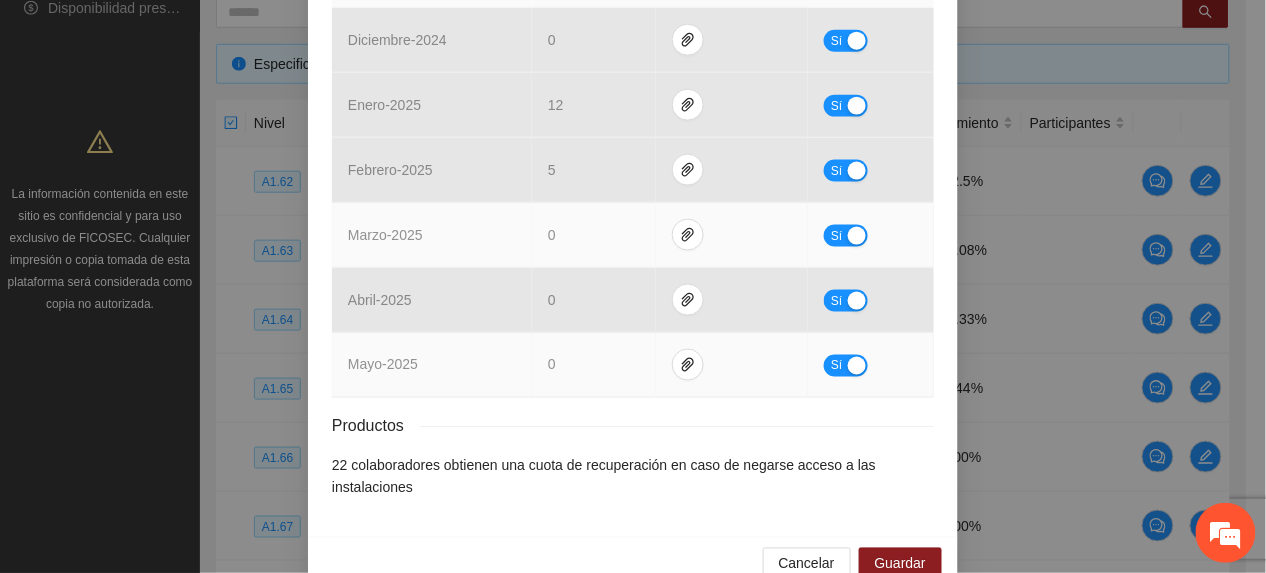 scroll, scrollTop: 645, scrollLeft: 0, axis: vertical 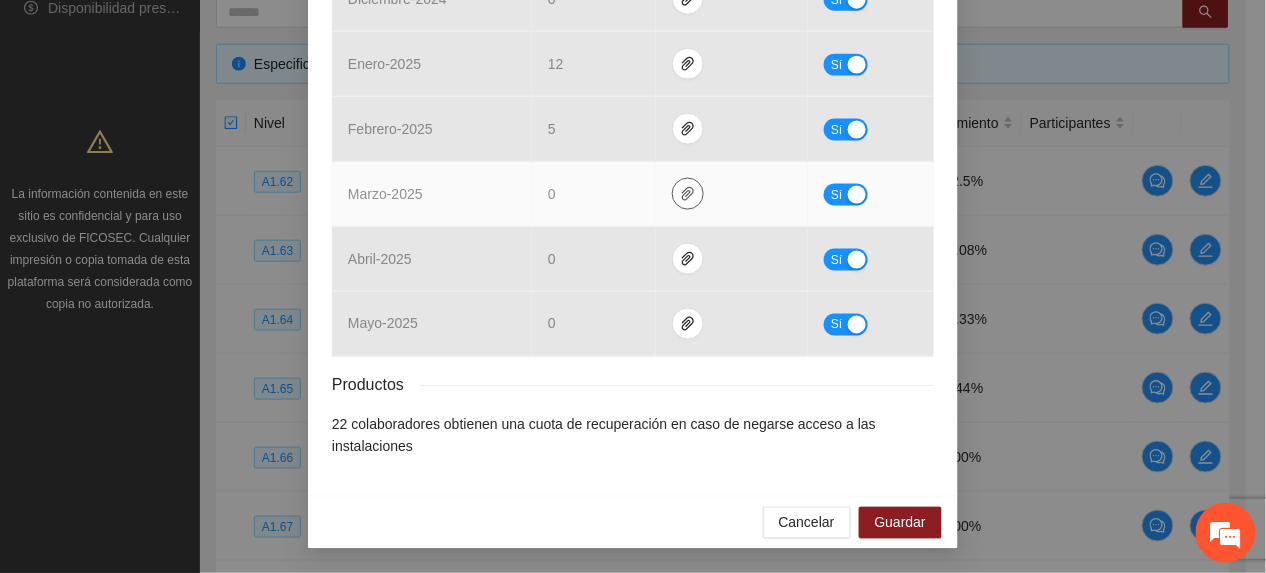 drag, startPoint x: 672, startPoint y: 189, endPoint x: 633, endPoint y: 216, distance: 47.434166 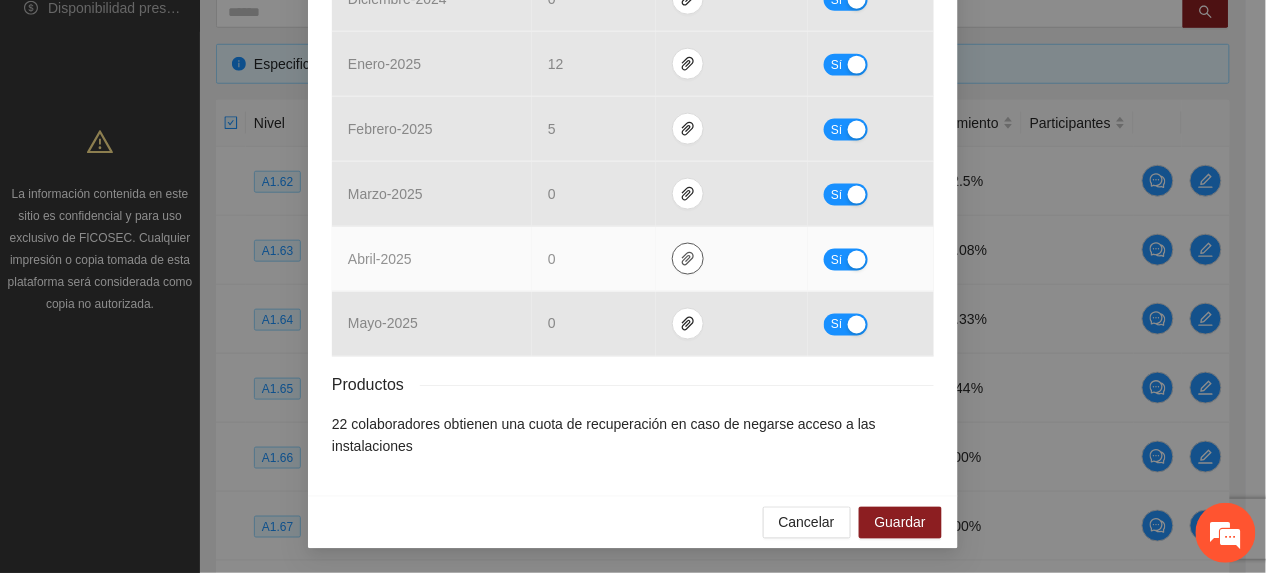 click 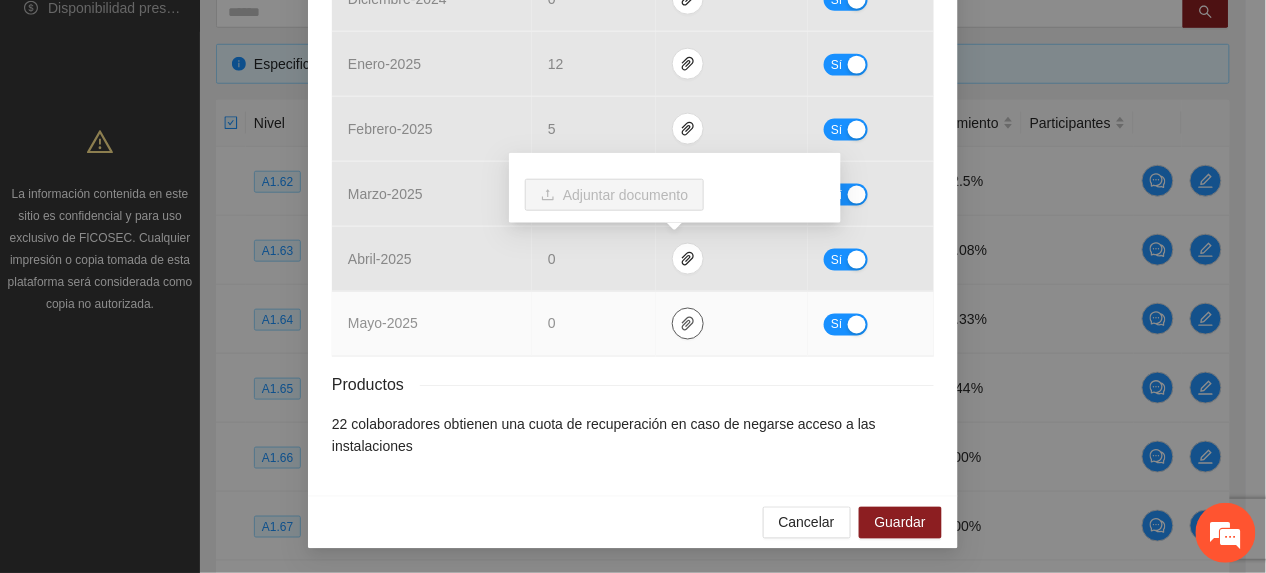 click 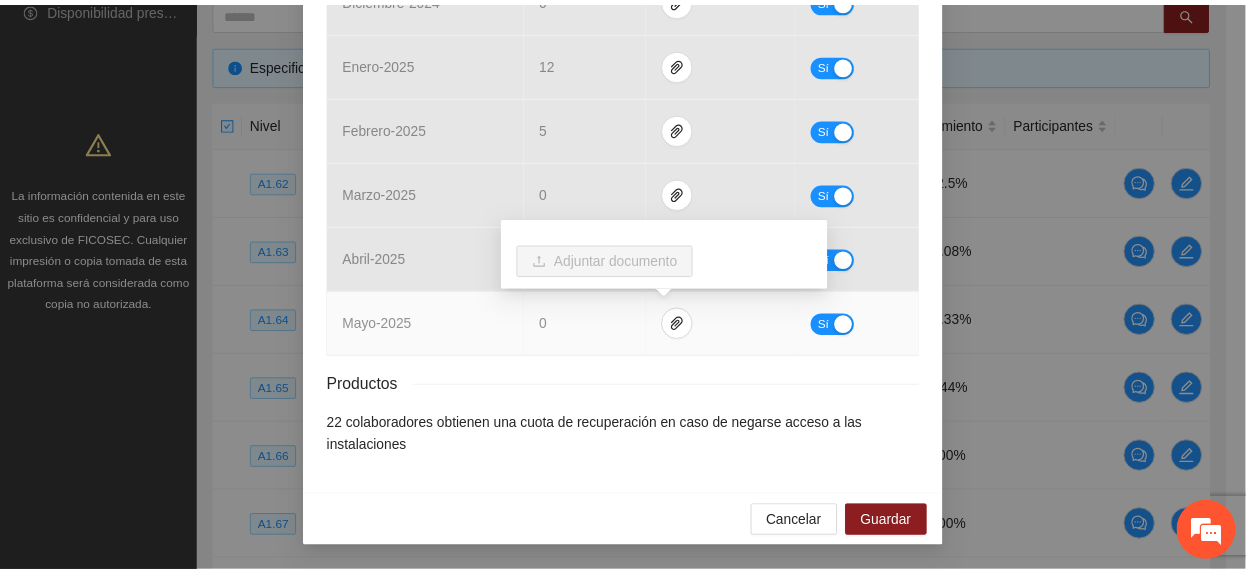 scroll, scrollTop: 0, scrollLeft: 0, axis: both 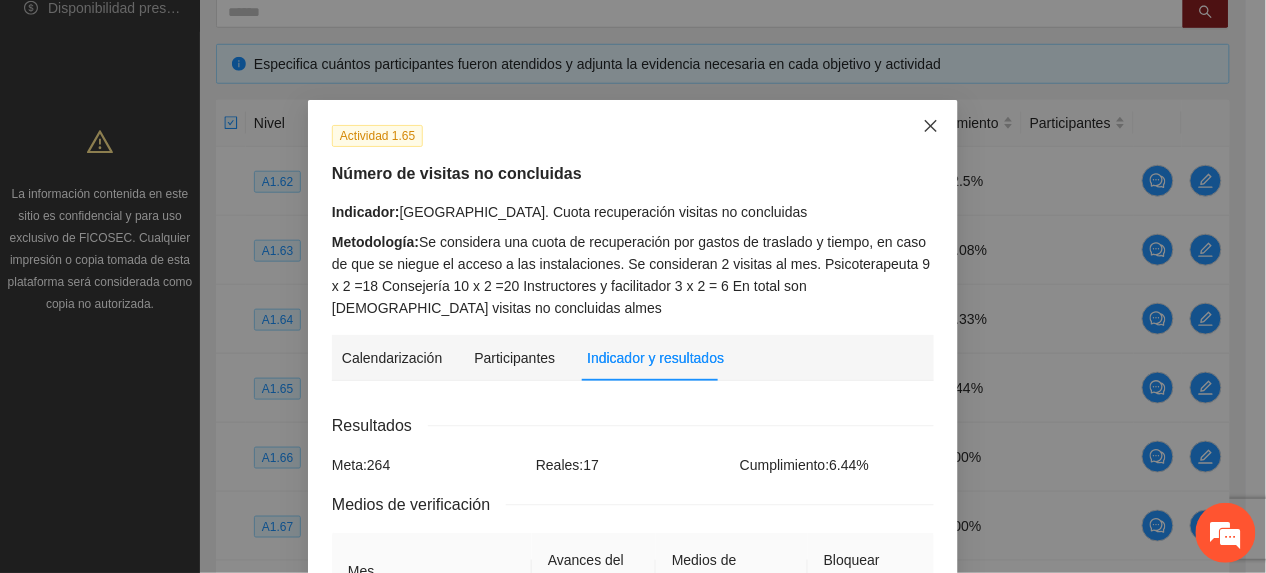 drag, startPoint x: 913, startPoint y: 126, endPoint x: 793, endPoint y: 154, distance: 123.22337 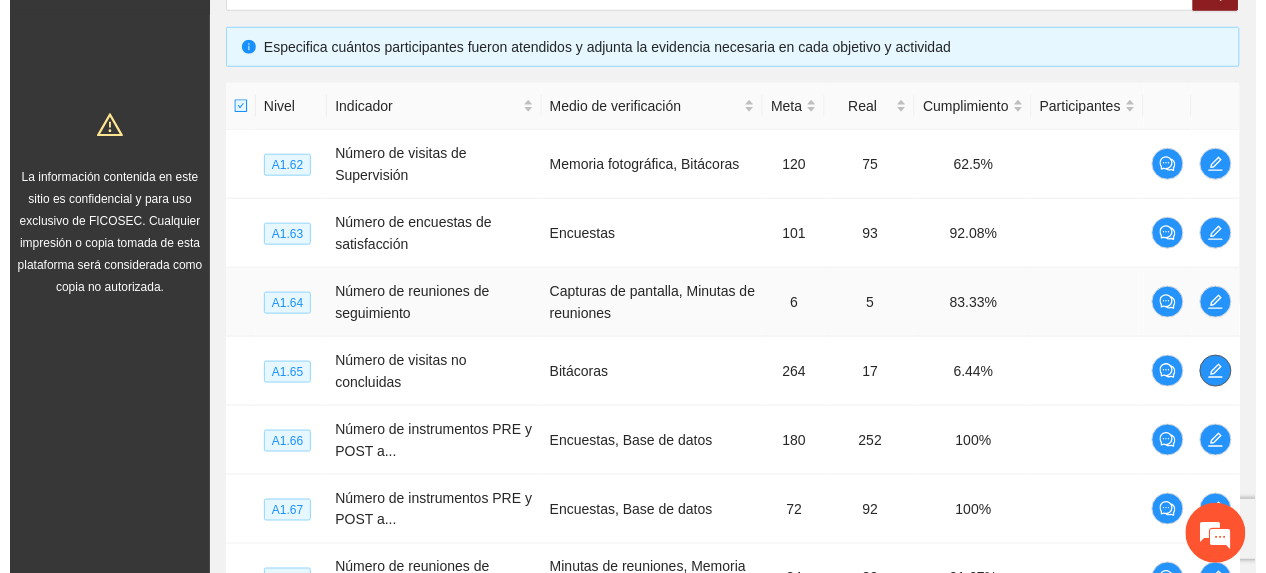 scroll, scrollTop: 533, scrollLeft: 0, axis: vertical 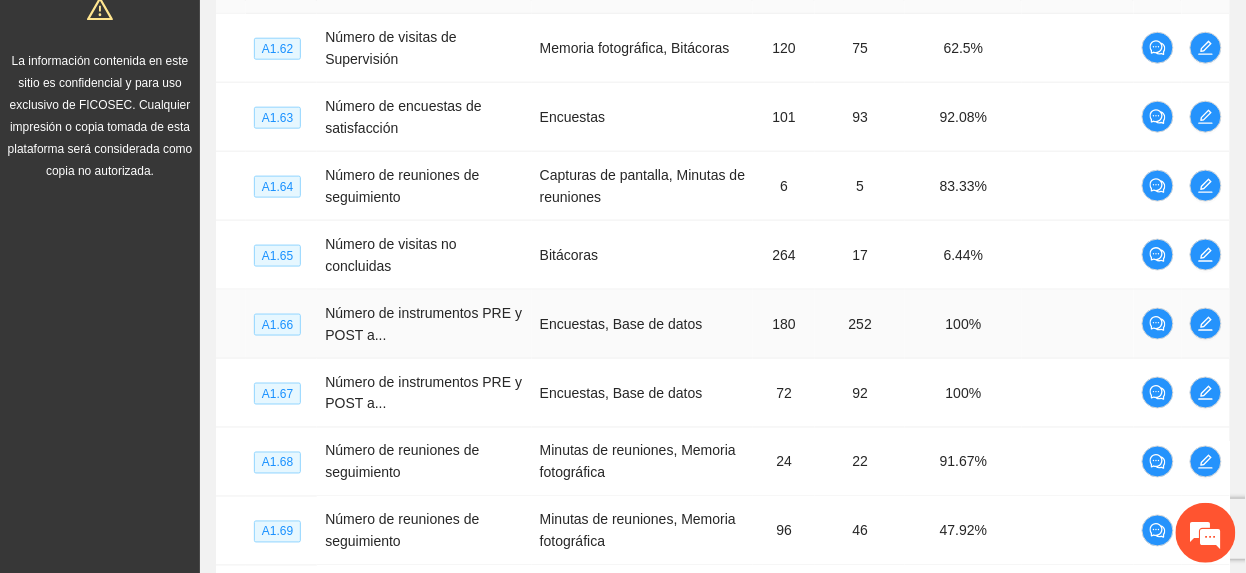 click at bounding box center [1206, 324] 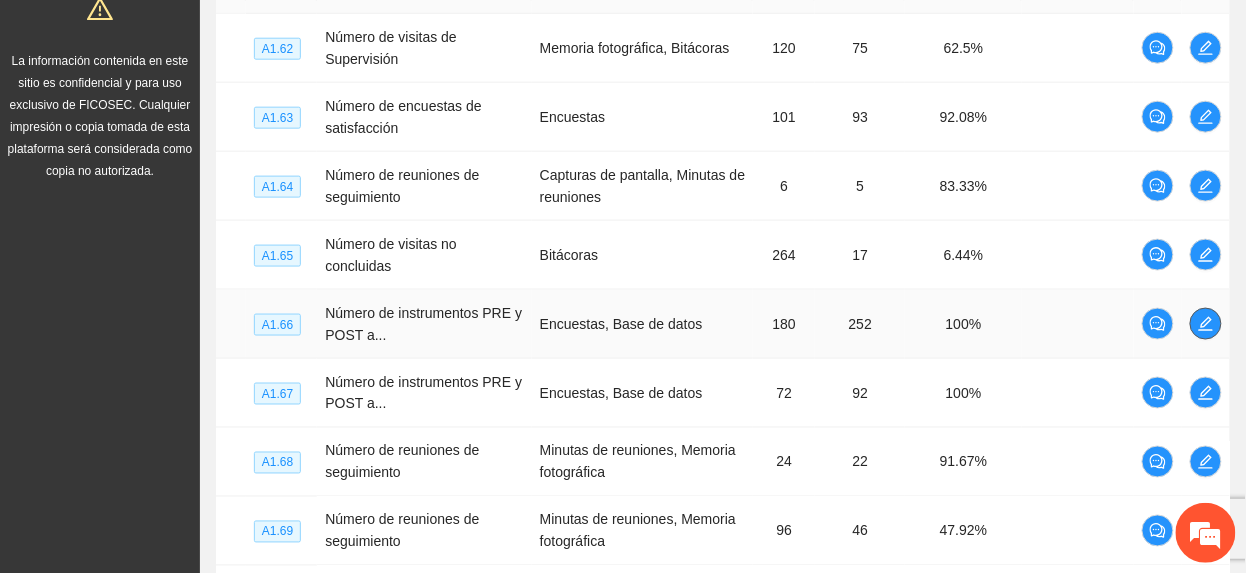click 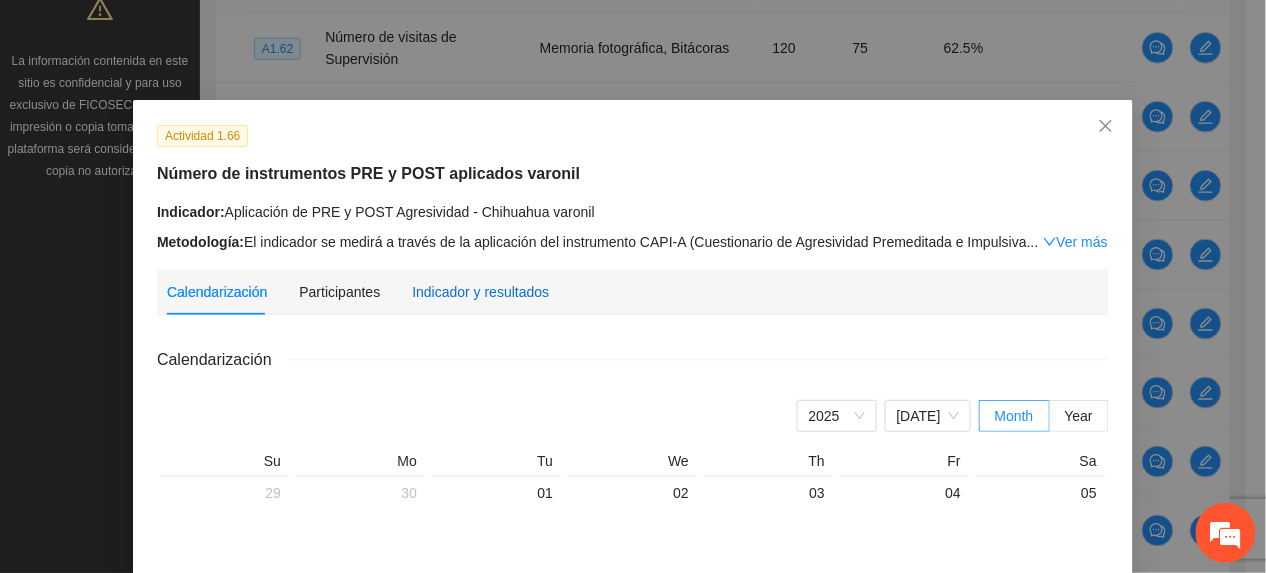 click on "Indicador y resultados" at bounding box center [480, 292] 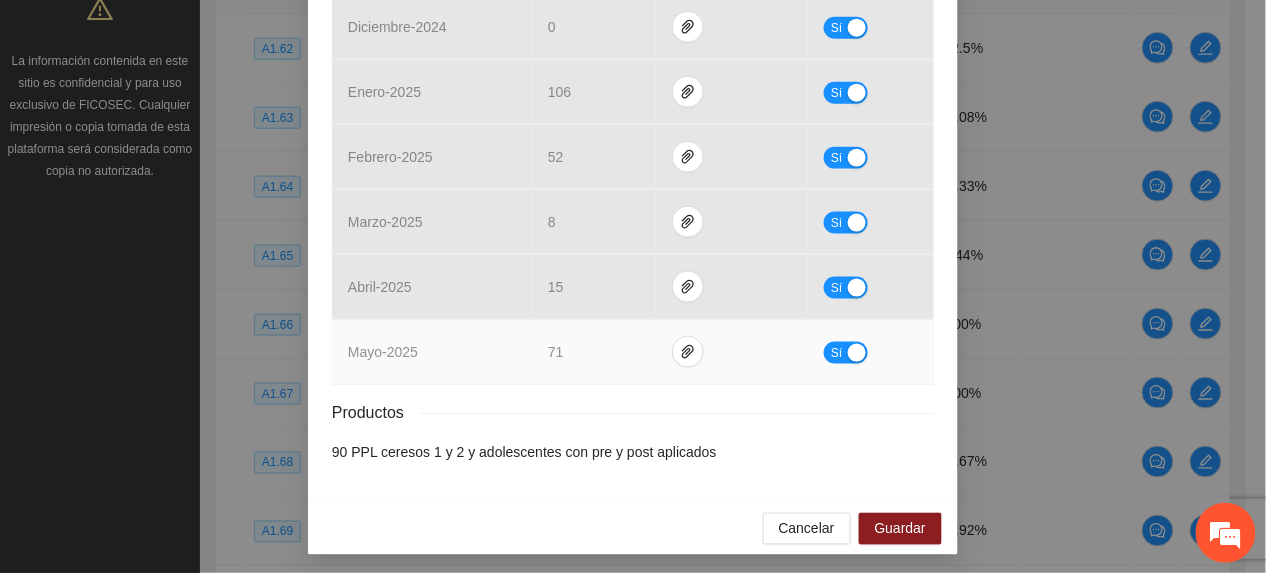scroll, scrollTop: 557, scrollLeft: 0, axis: vertical 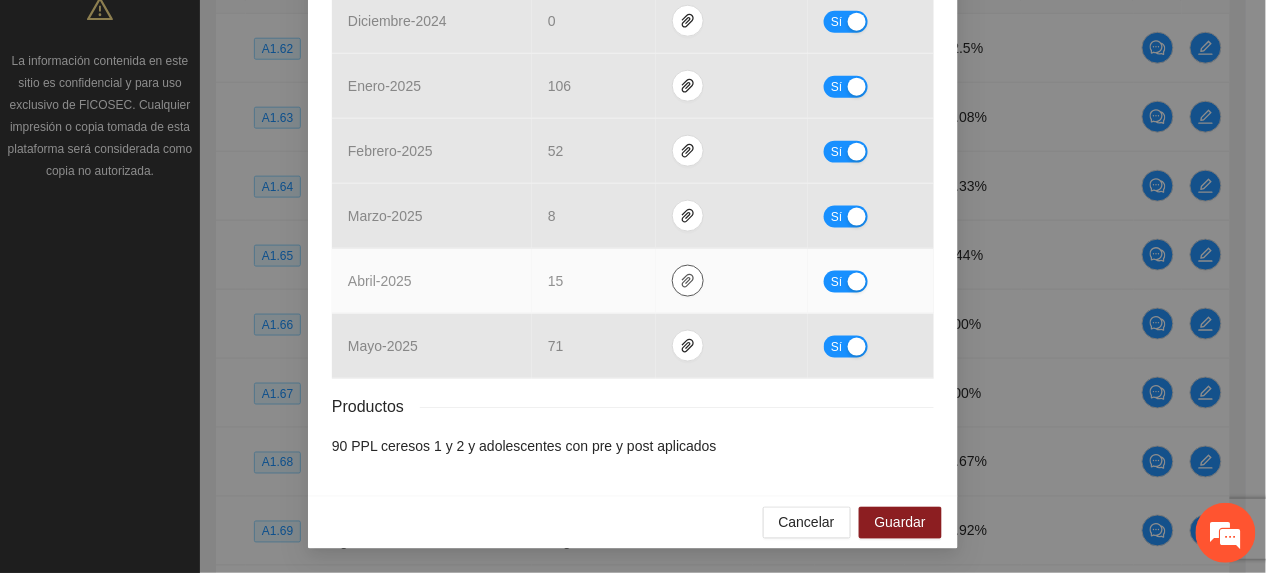 click at bounding box center (688, 281) 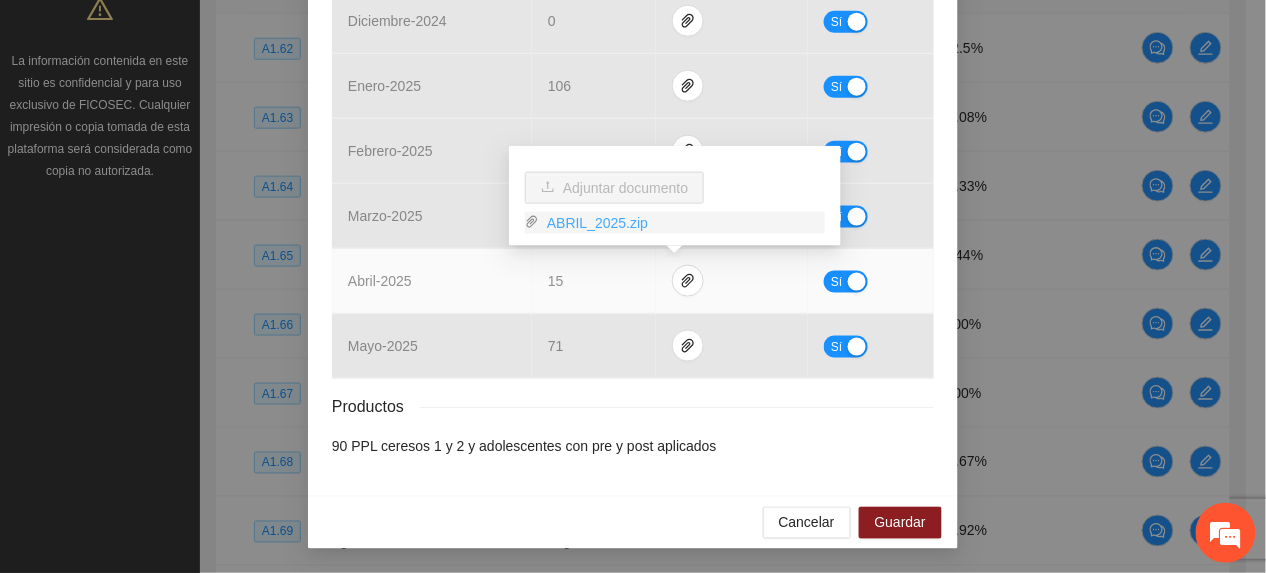 click on "ABRIL_2025.zip" at bounding box center [682, 223] 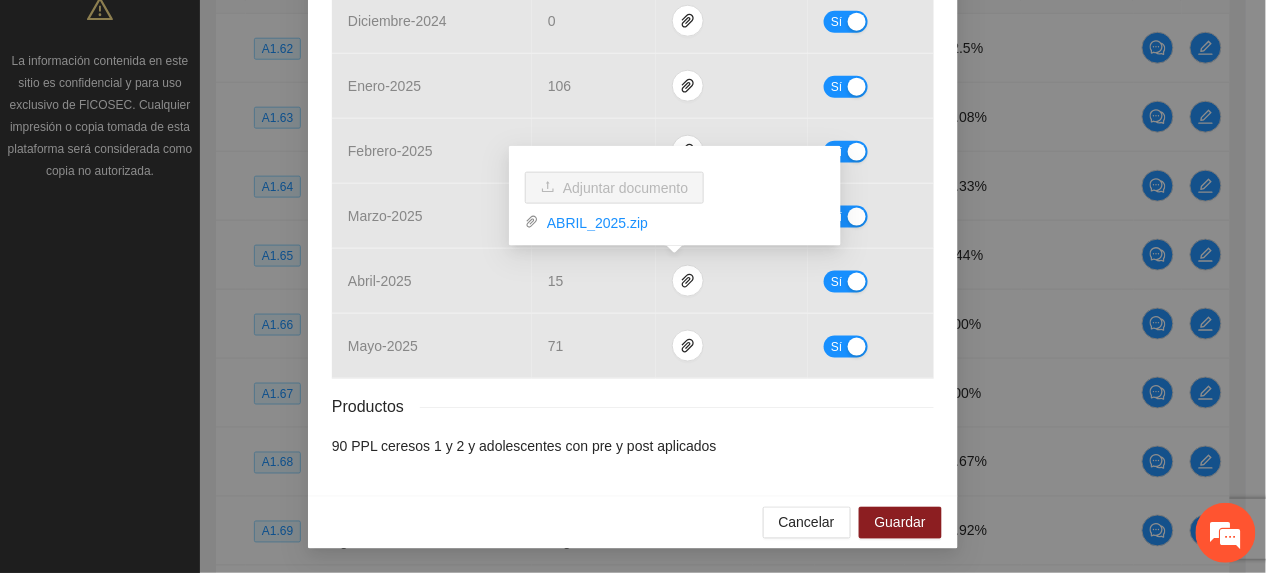 click on "Productos" at bounding box center (633, 407) 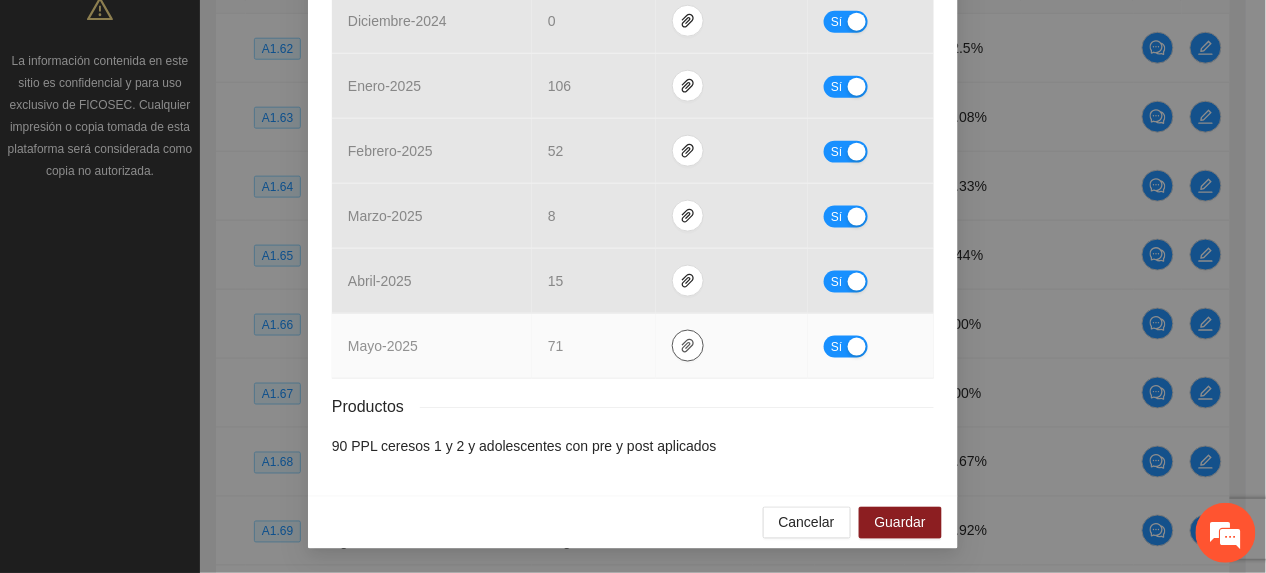 click 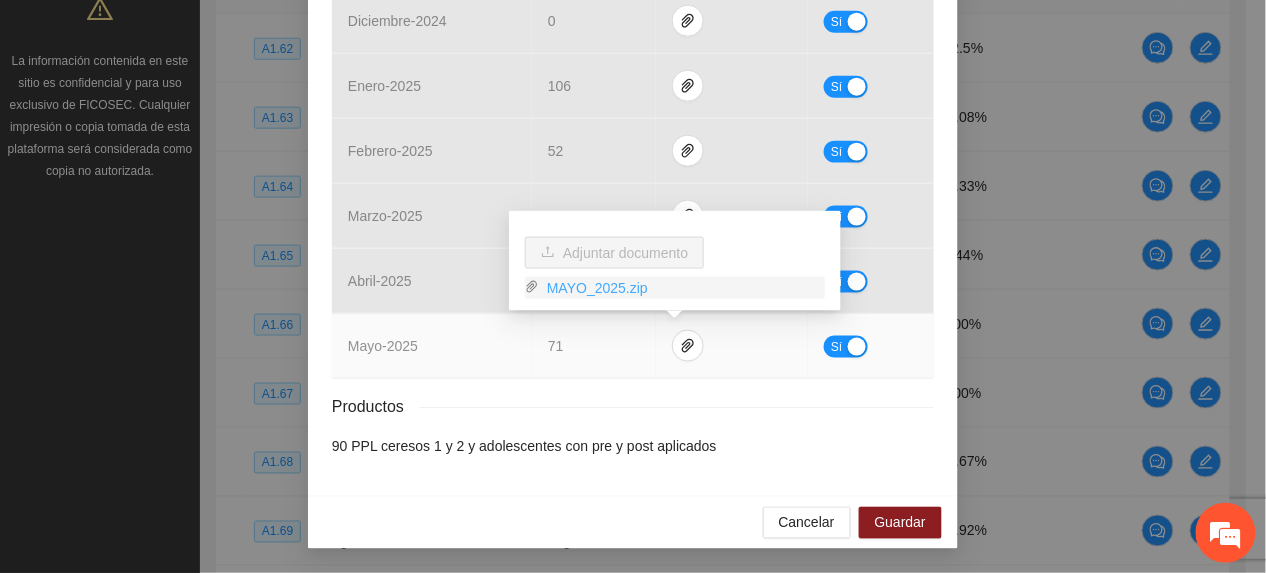 click on "MAYO_2025.zip" at bounding box center (682, 288) 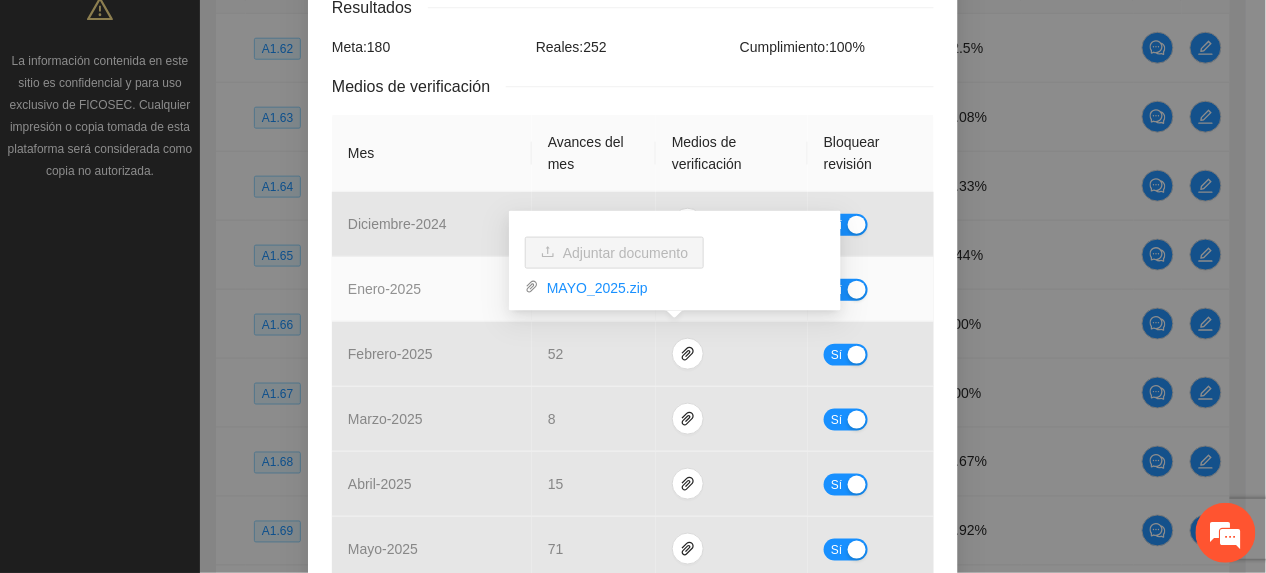 scroll, scrollTop: 0, scrollLeft: 0, axis: both 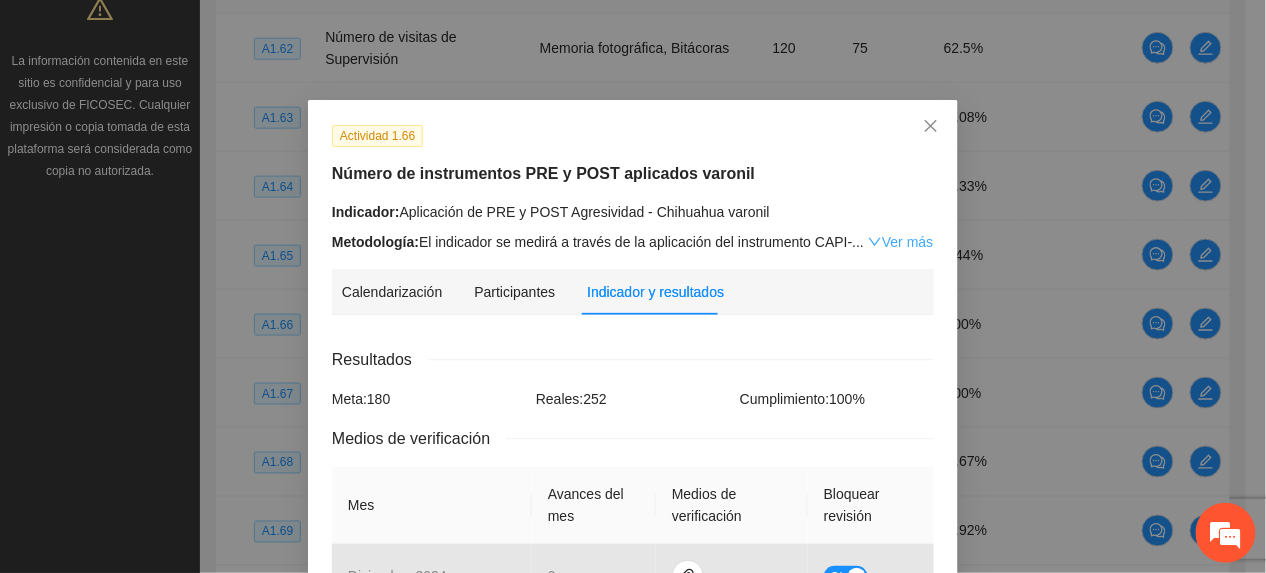 click on "Ver más" at bounding box center (900, 242) 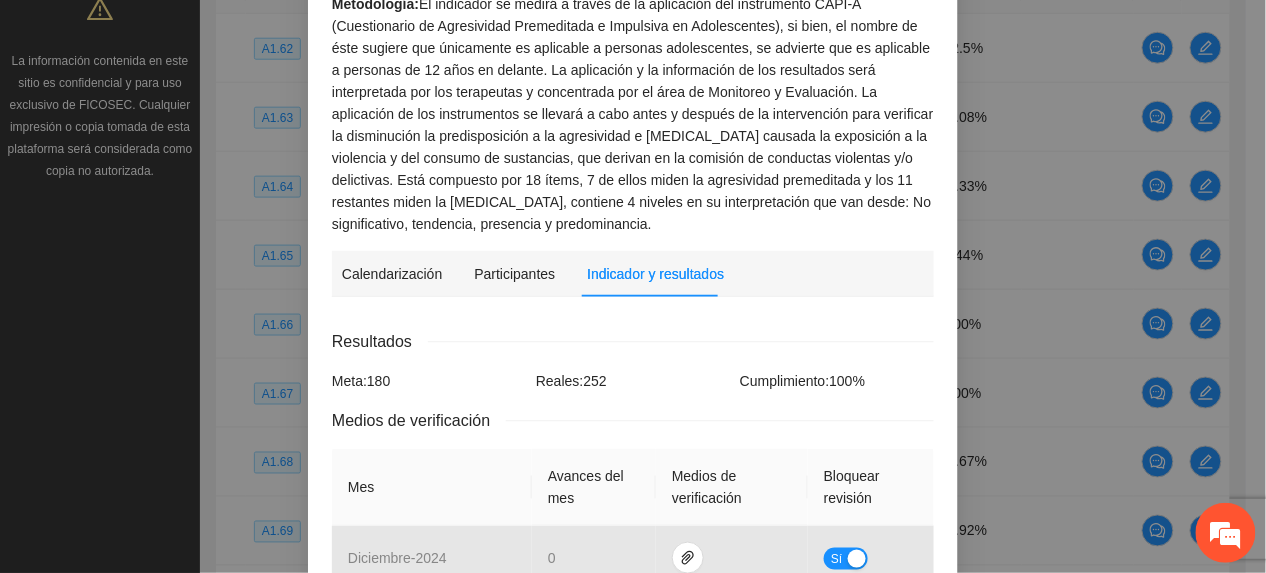 scroll, scrollTop: 666, scrollLeft: 0, axis: vertical 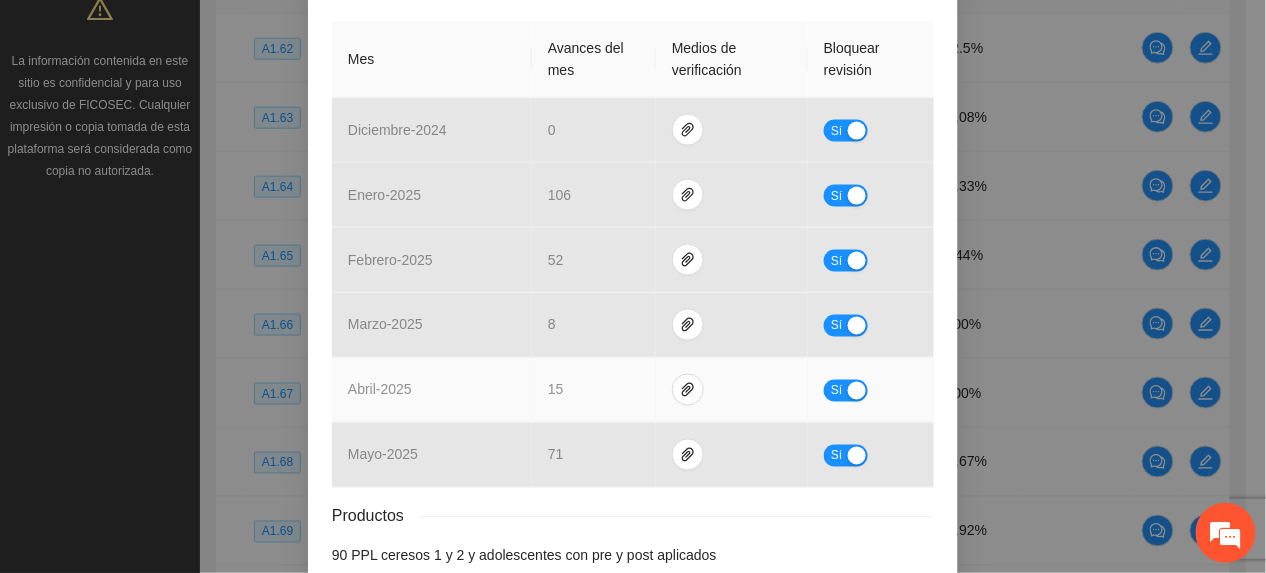 click on "Sí" at bounding box center (837, 391) 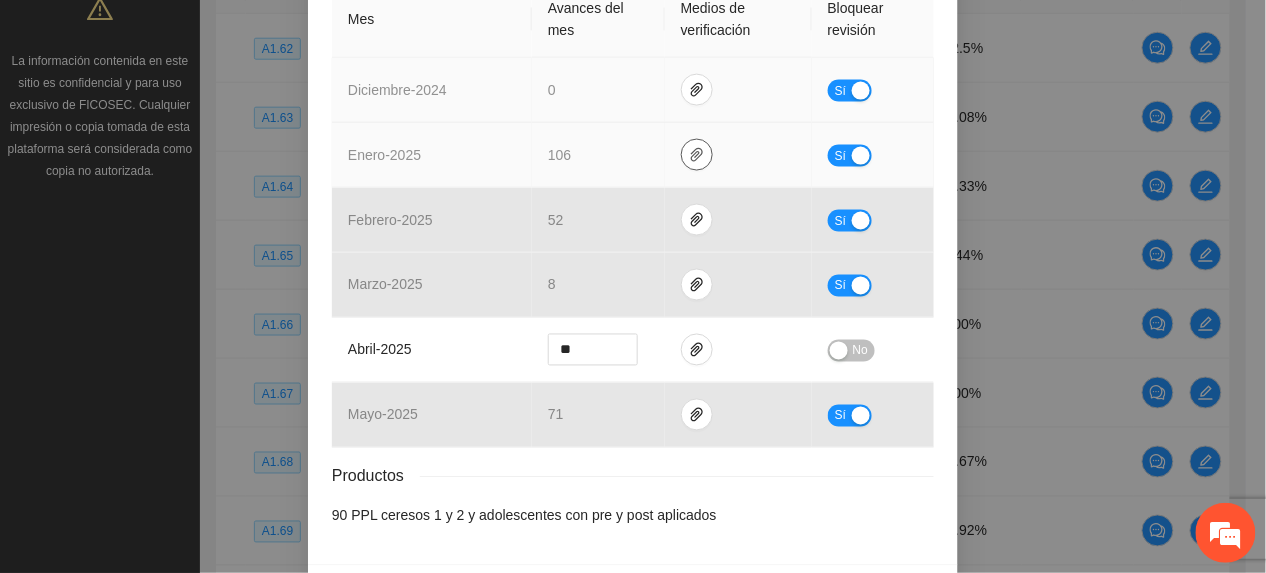 scroll, scrollTop: 778, scrollLeft: 0, axis: vertical 